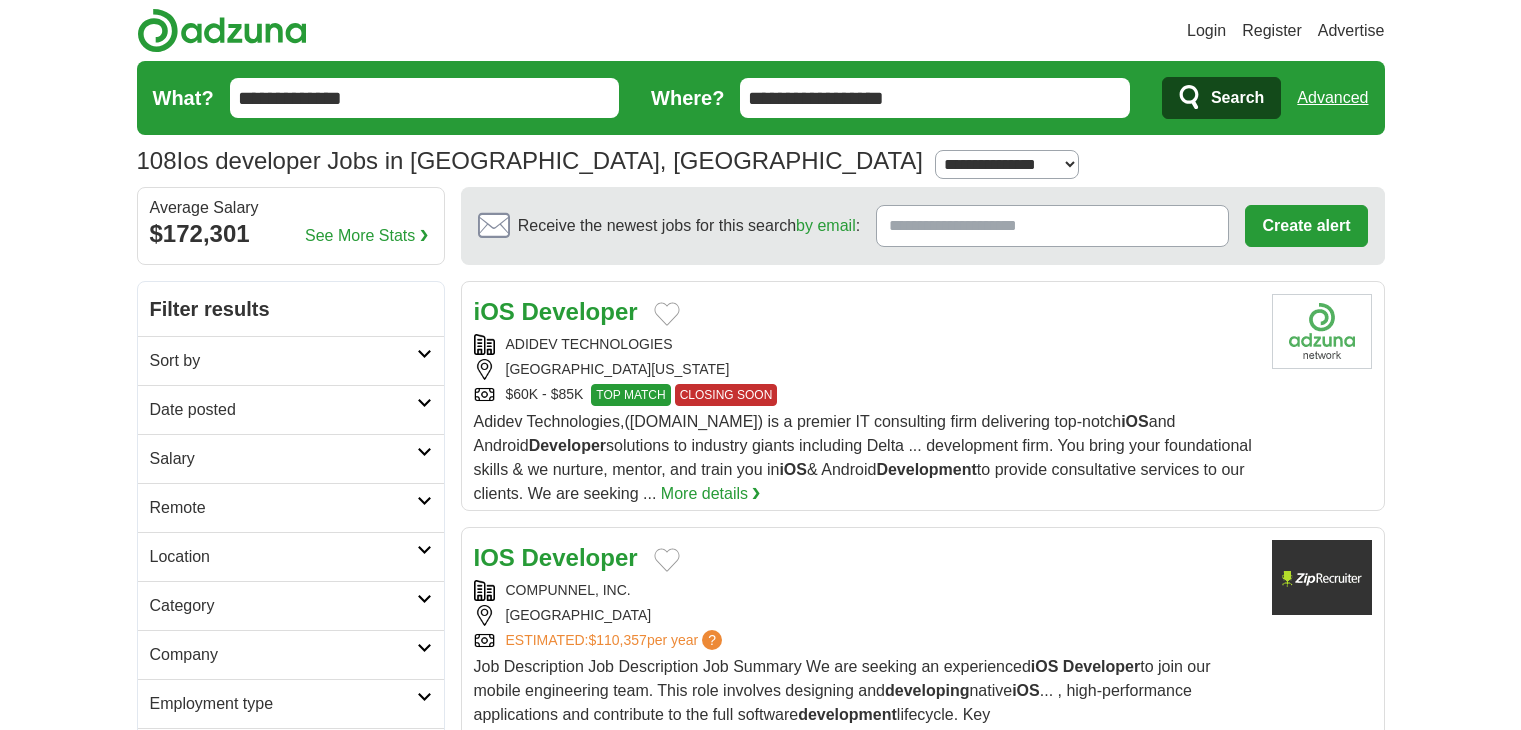scroll, scrollTop: 0, scrollLeft: 0, axis: both 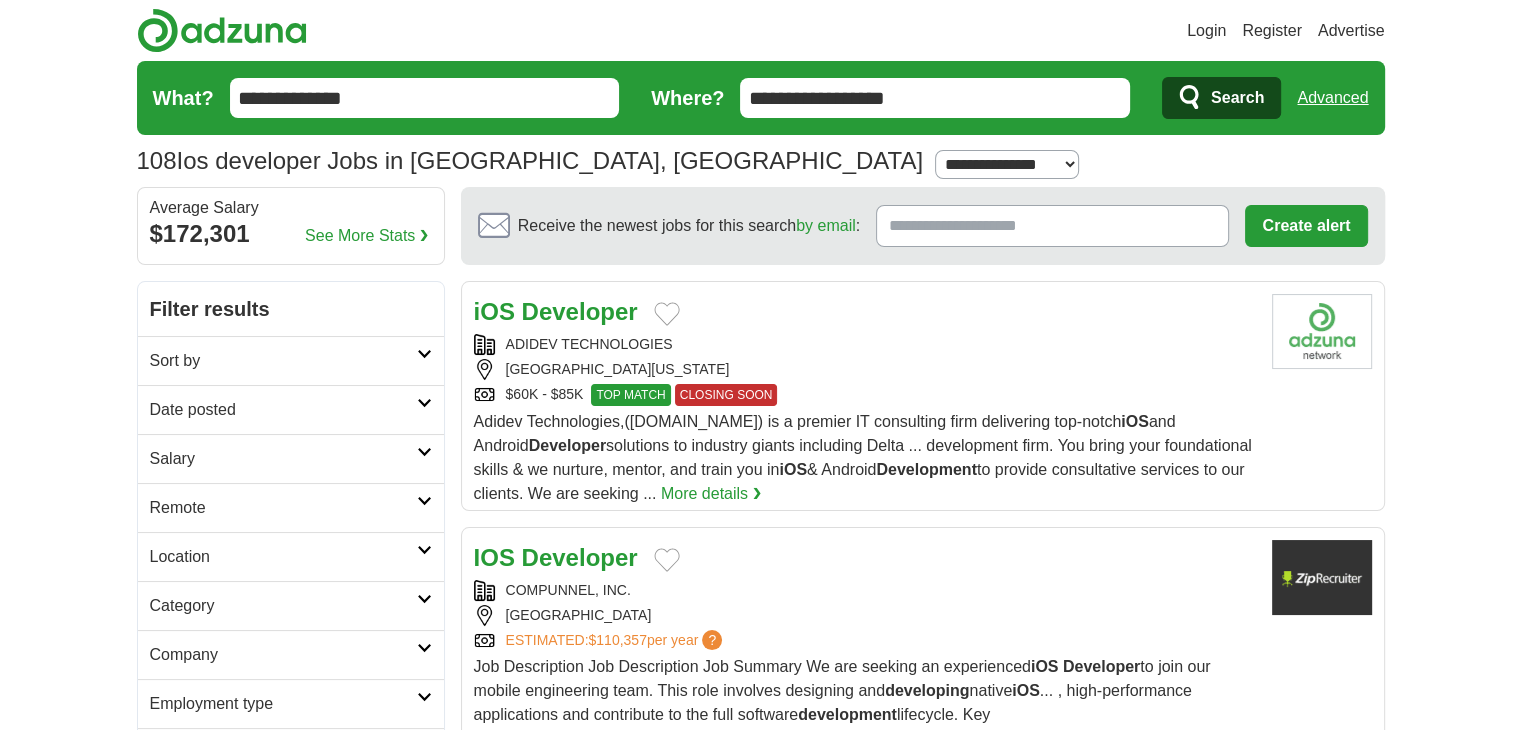 click on "Sort by" at bounding box center [283, 361] 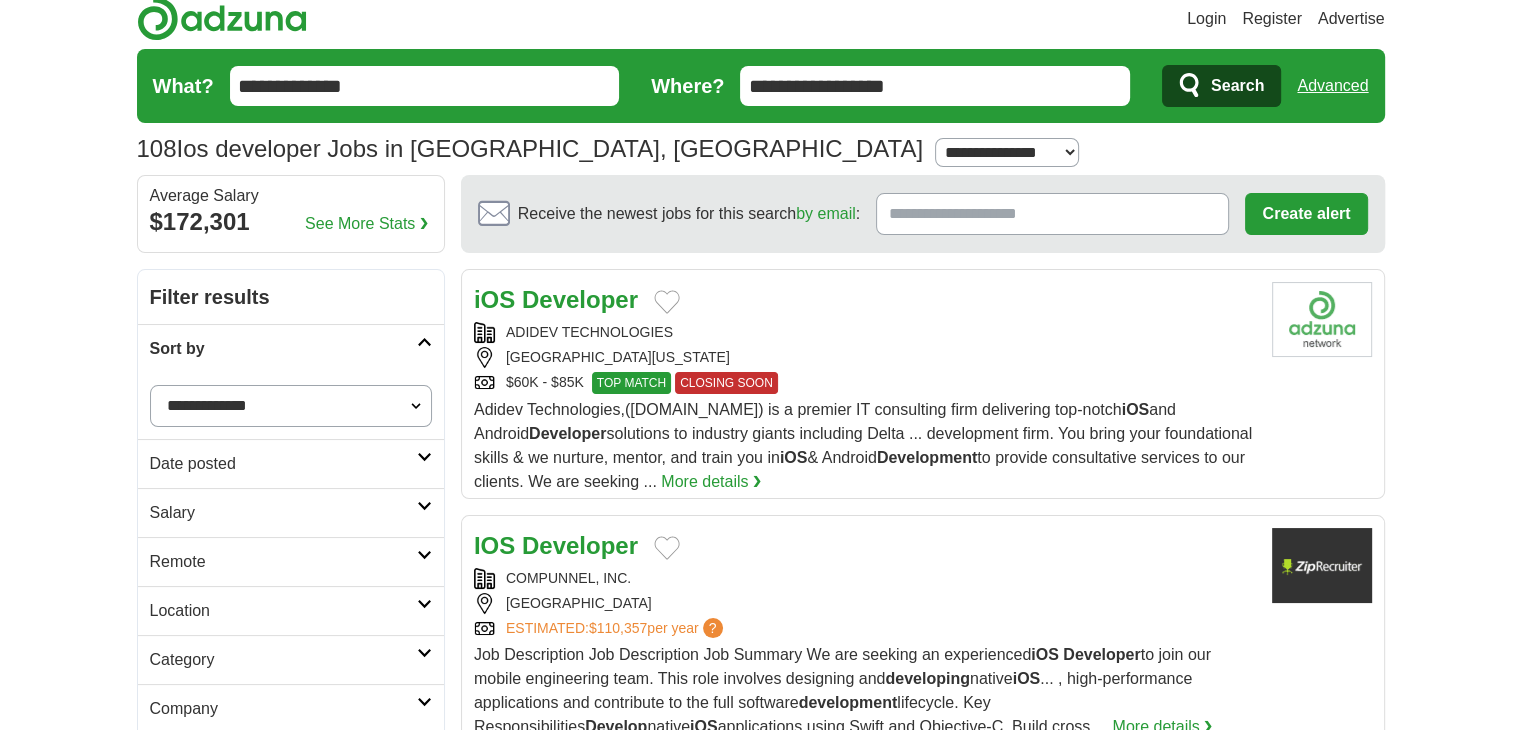 scroll, scrollTop: 100, scrollLeft: 0, axis: vertical 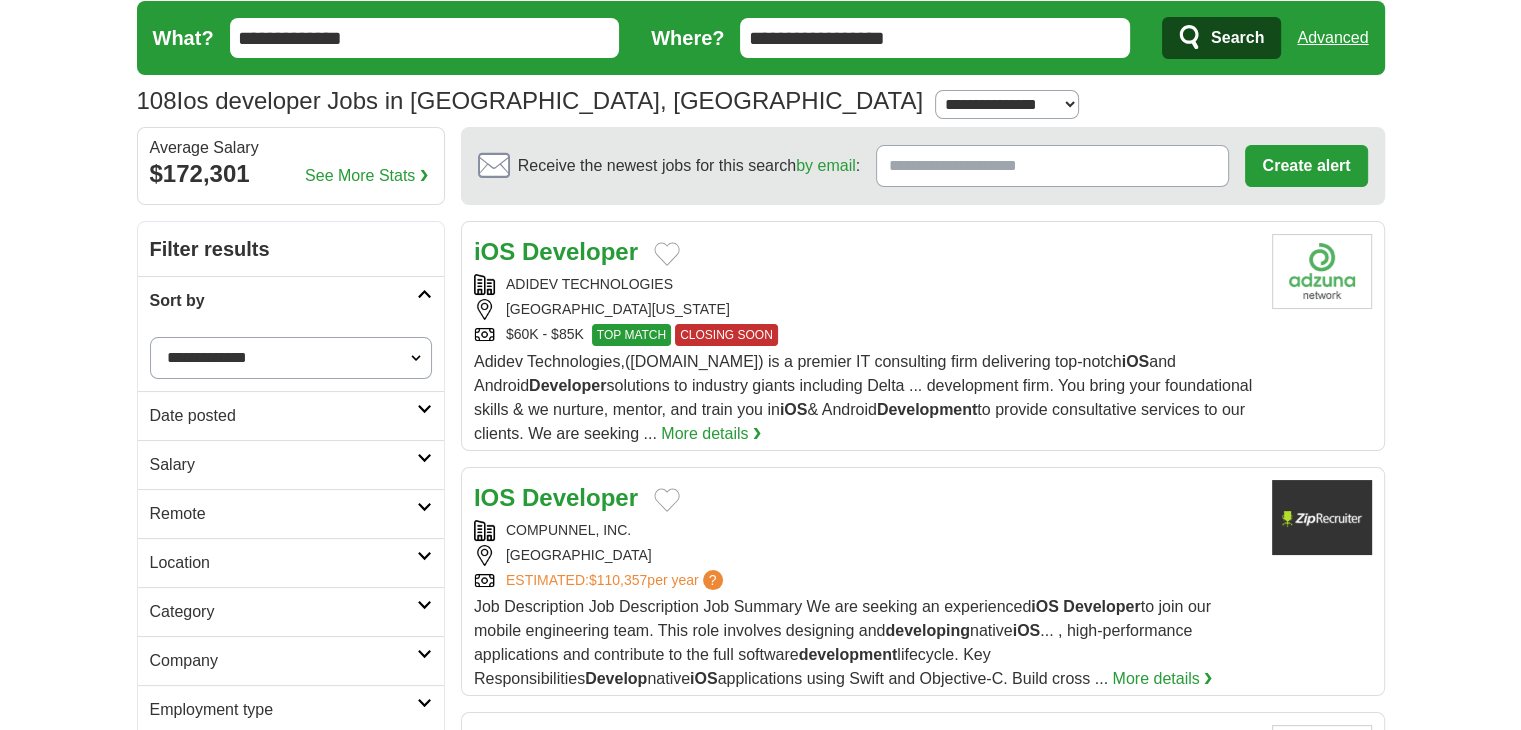 click on "Date posted" at bounding box center (291, 415) 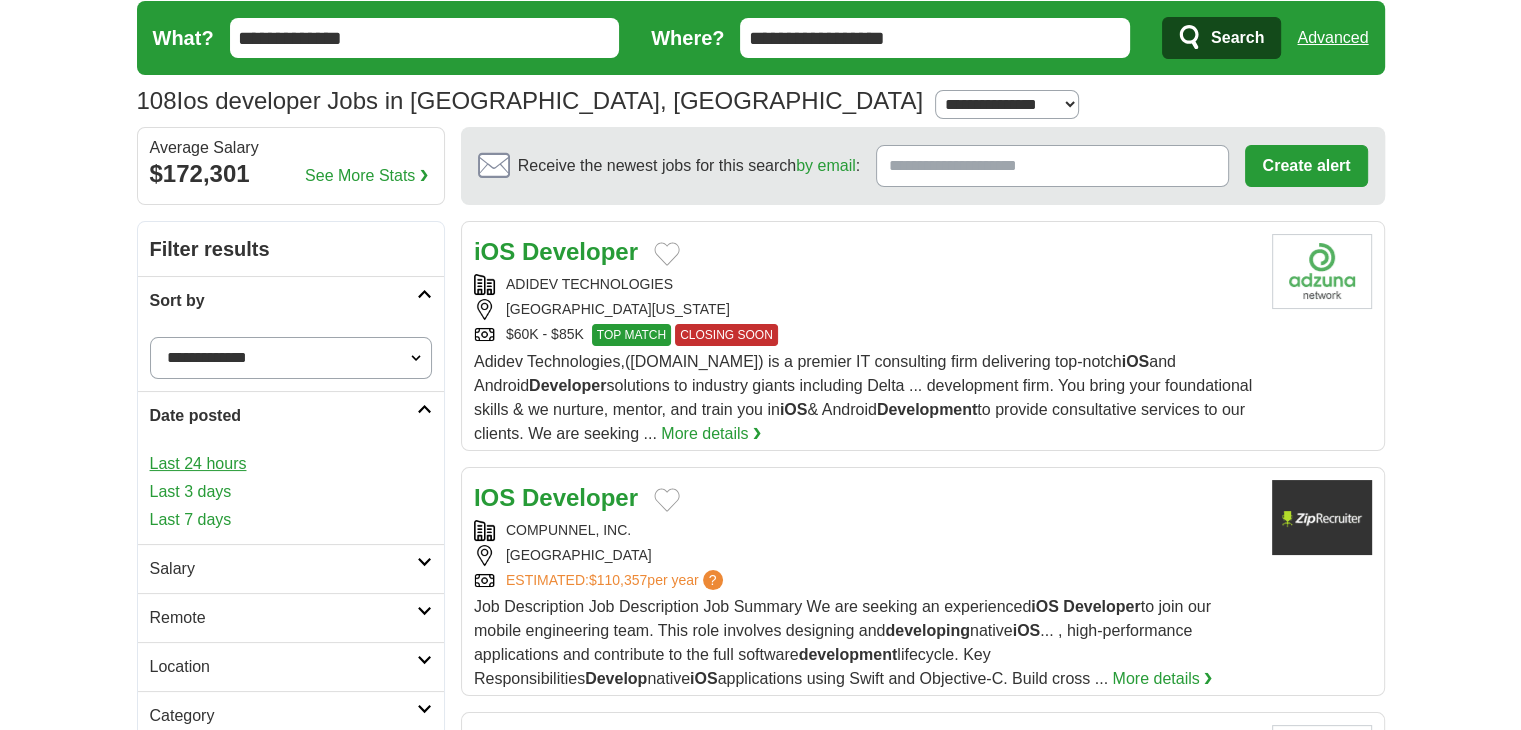 click on "Last 24 hours" at bounding box center (291, 464) 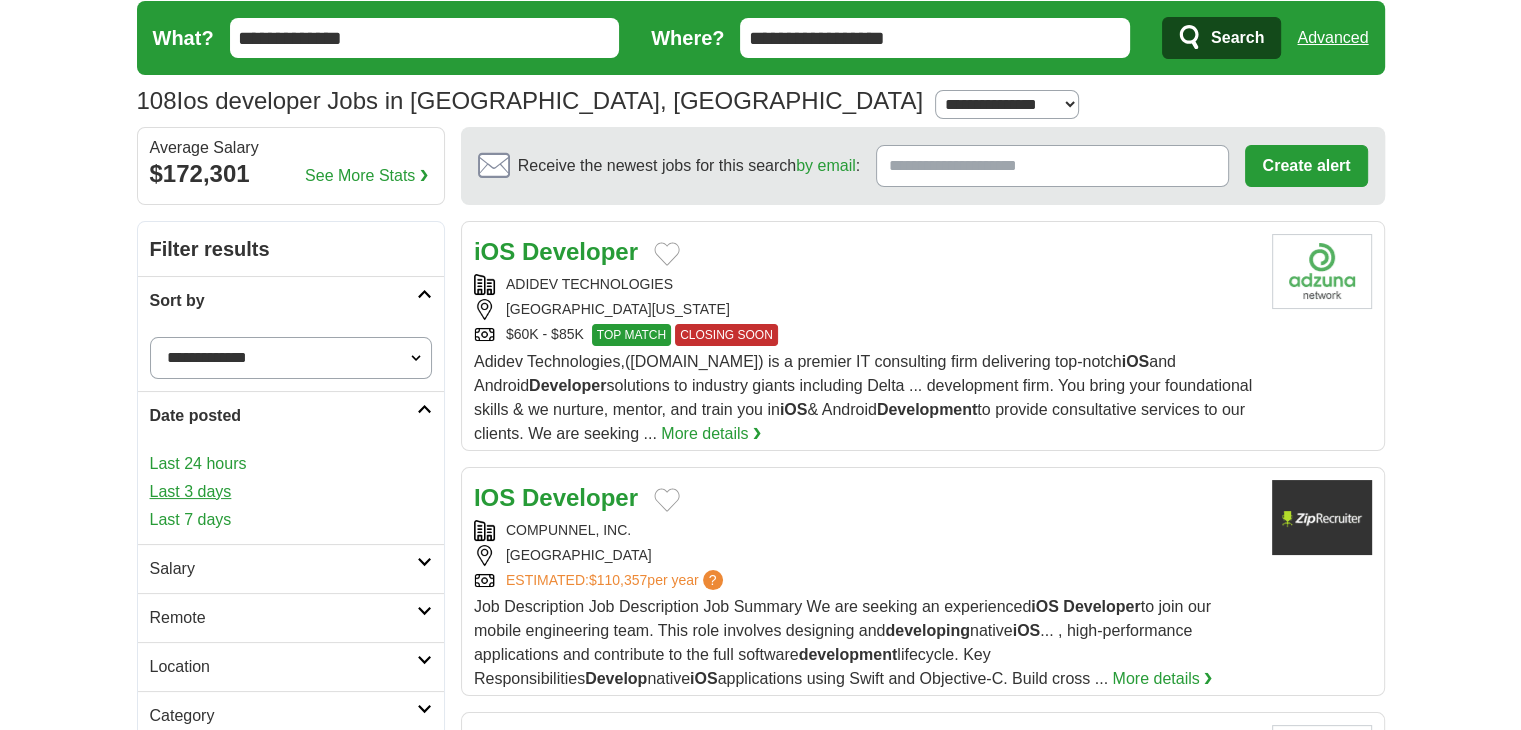 scroll, scrollTop: 101, scrollLeft: 0, axis: vertical 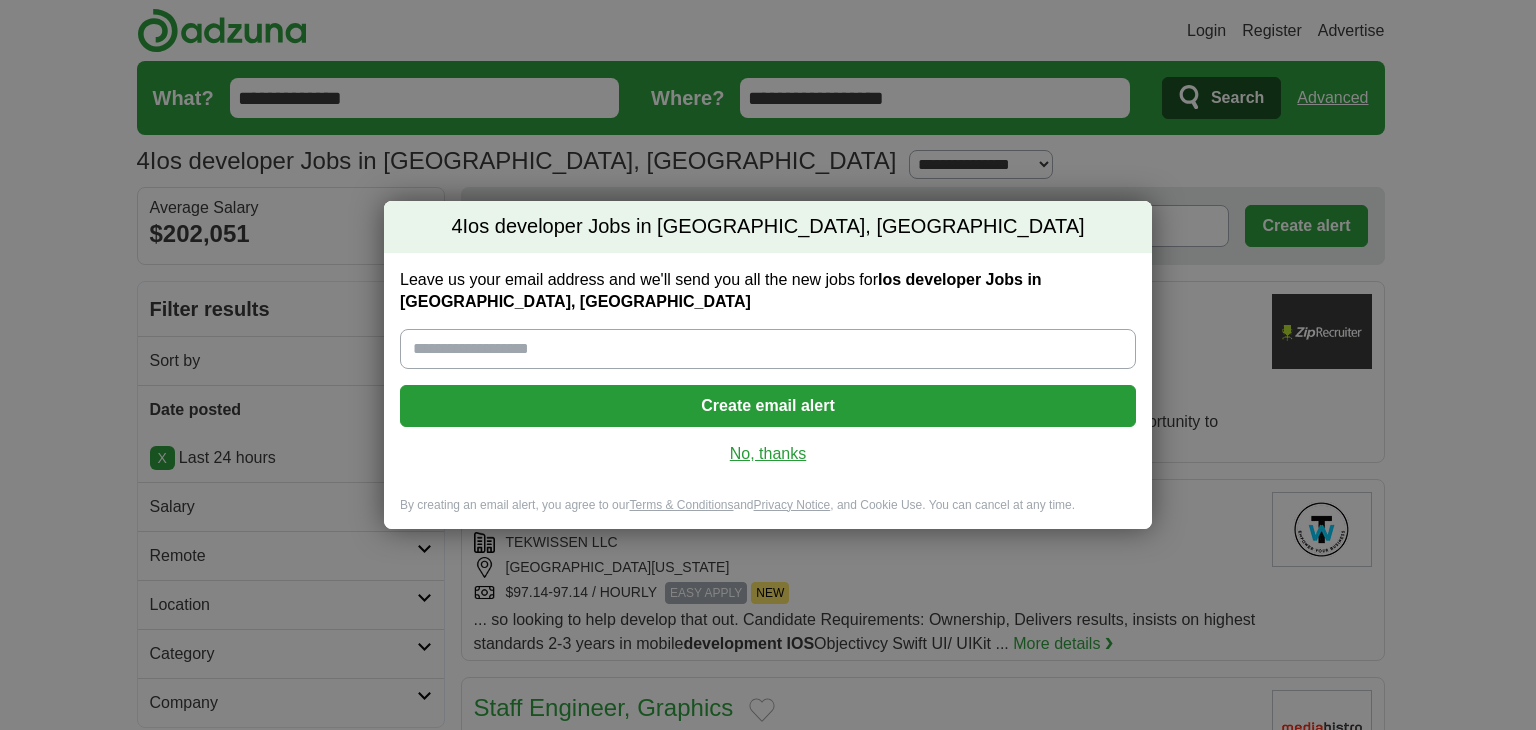 click on "No, thanks" at bounding box center (768, 454) 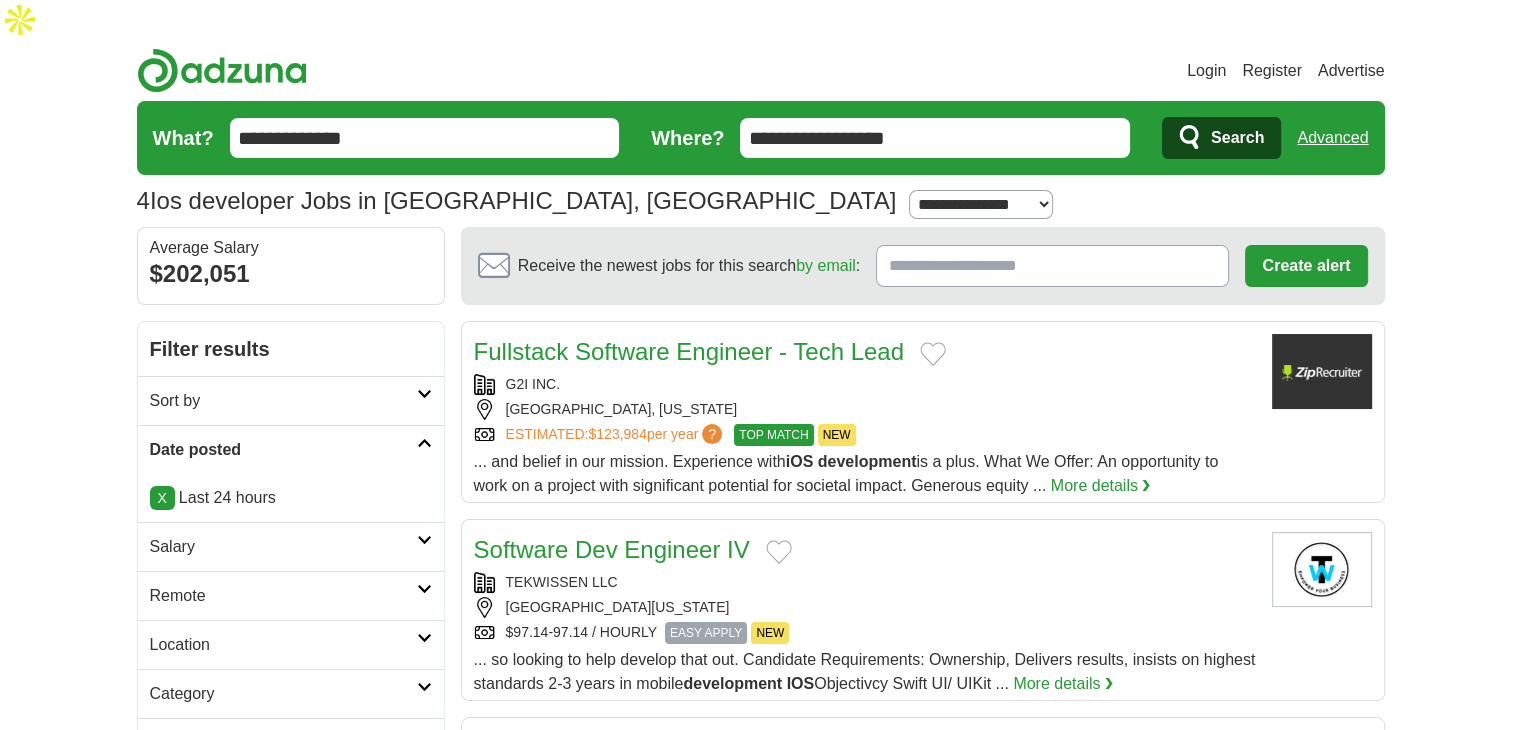 click on "Login
Register
Advertise
4
Ios developer Jobs in San Francisco, CA
Salary
Salary
Select a salary range
Salary from
from $10,000
from $20,000
from $40,000
from $60,000
from $80,000
from $100,000
per year
US" at bounding box center (760, 973) 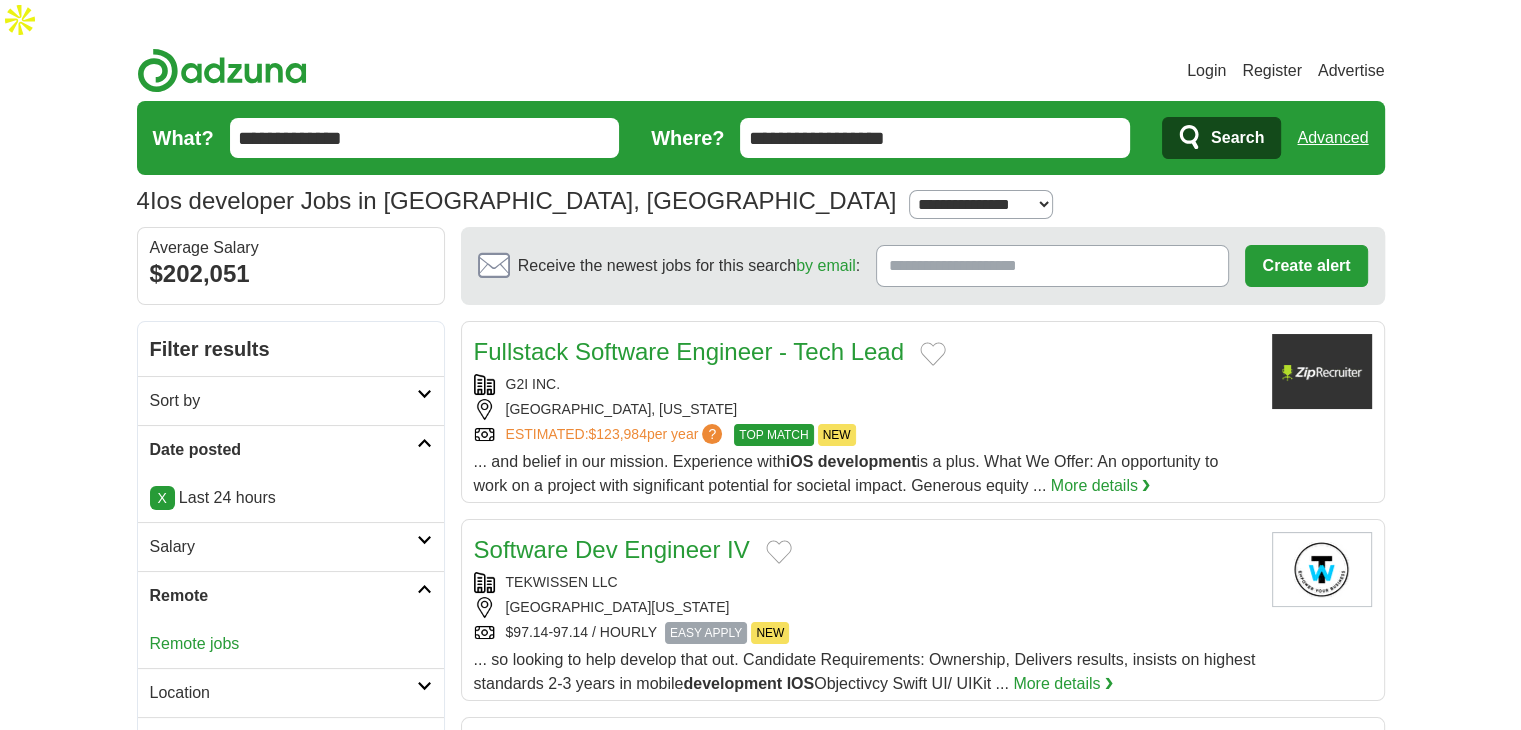 click on "Remote jobs" at bounding box center (291, 644) 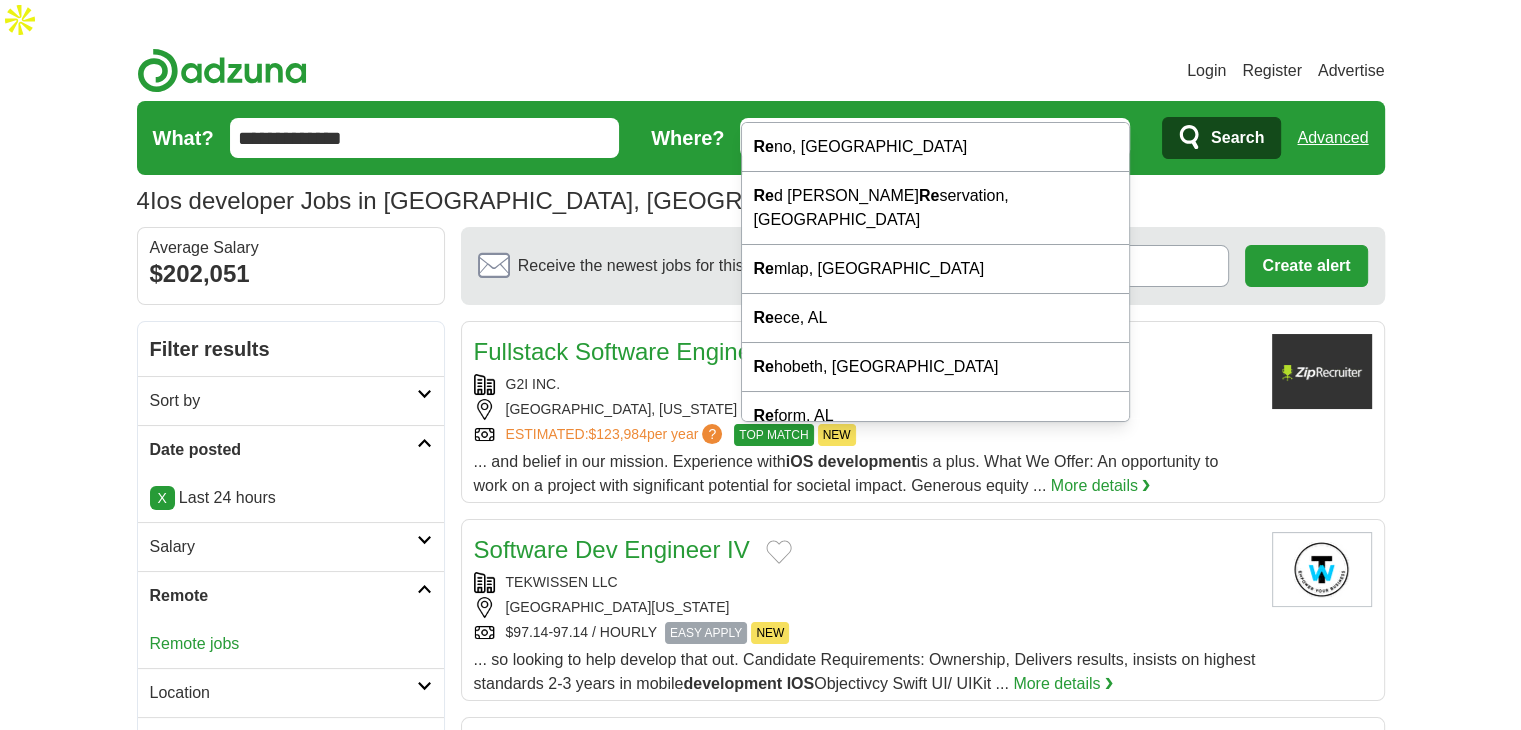 type on "******" 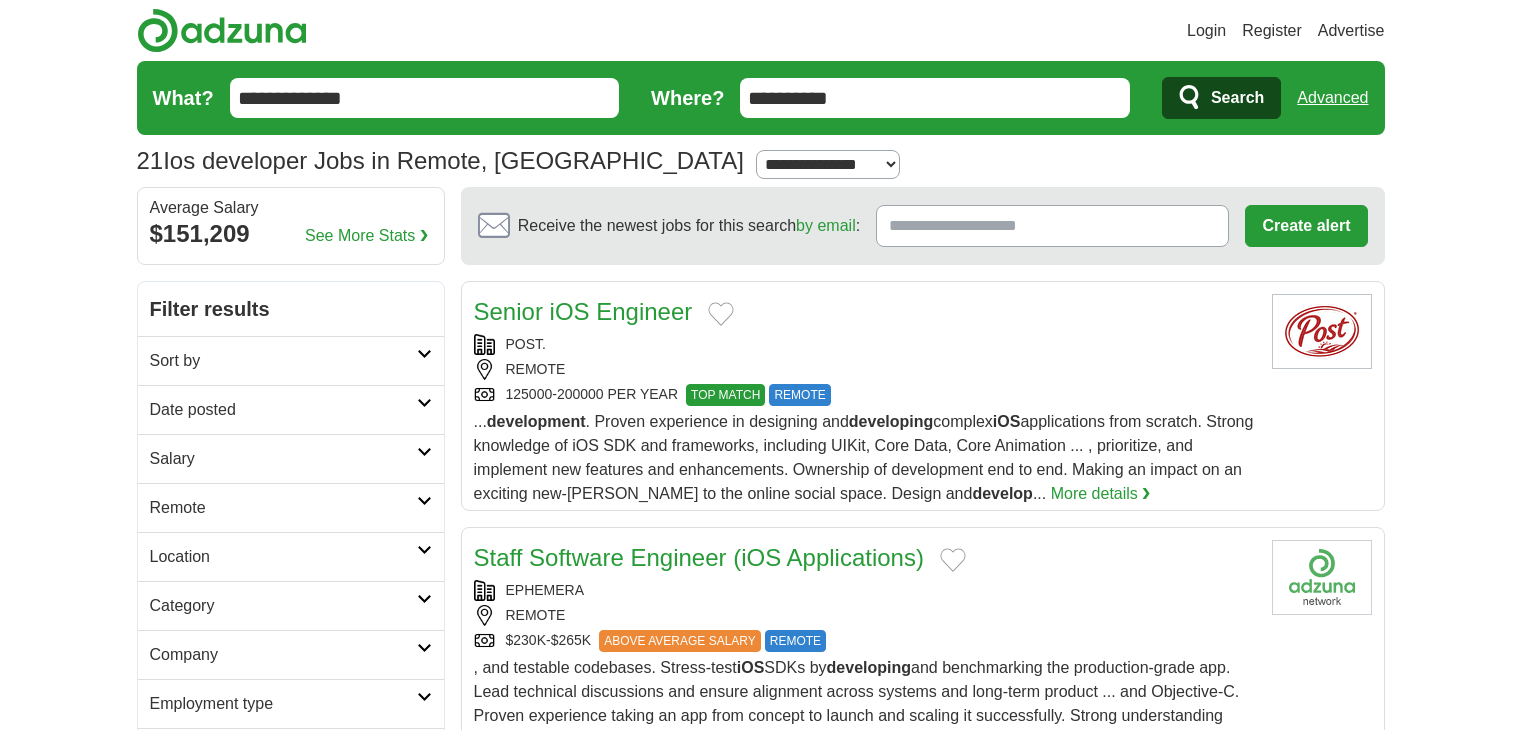 scroll, scrollTop: 0, scrollLeft: 0, axis: both 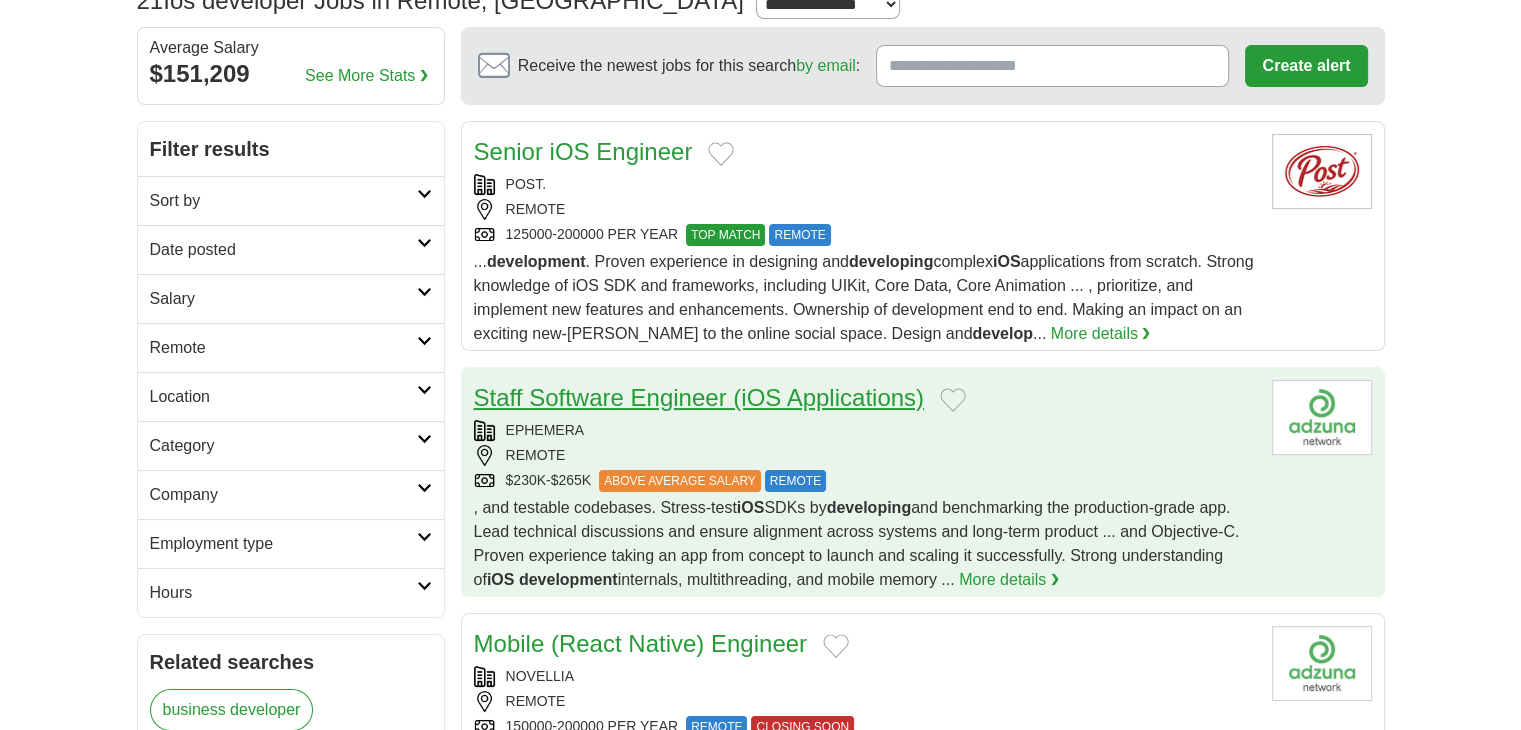 click on "Staff Software Engineer (iOS Applications)" at bounding box center (699, 397) 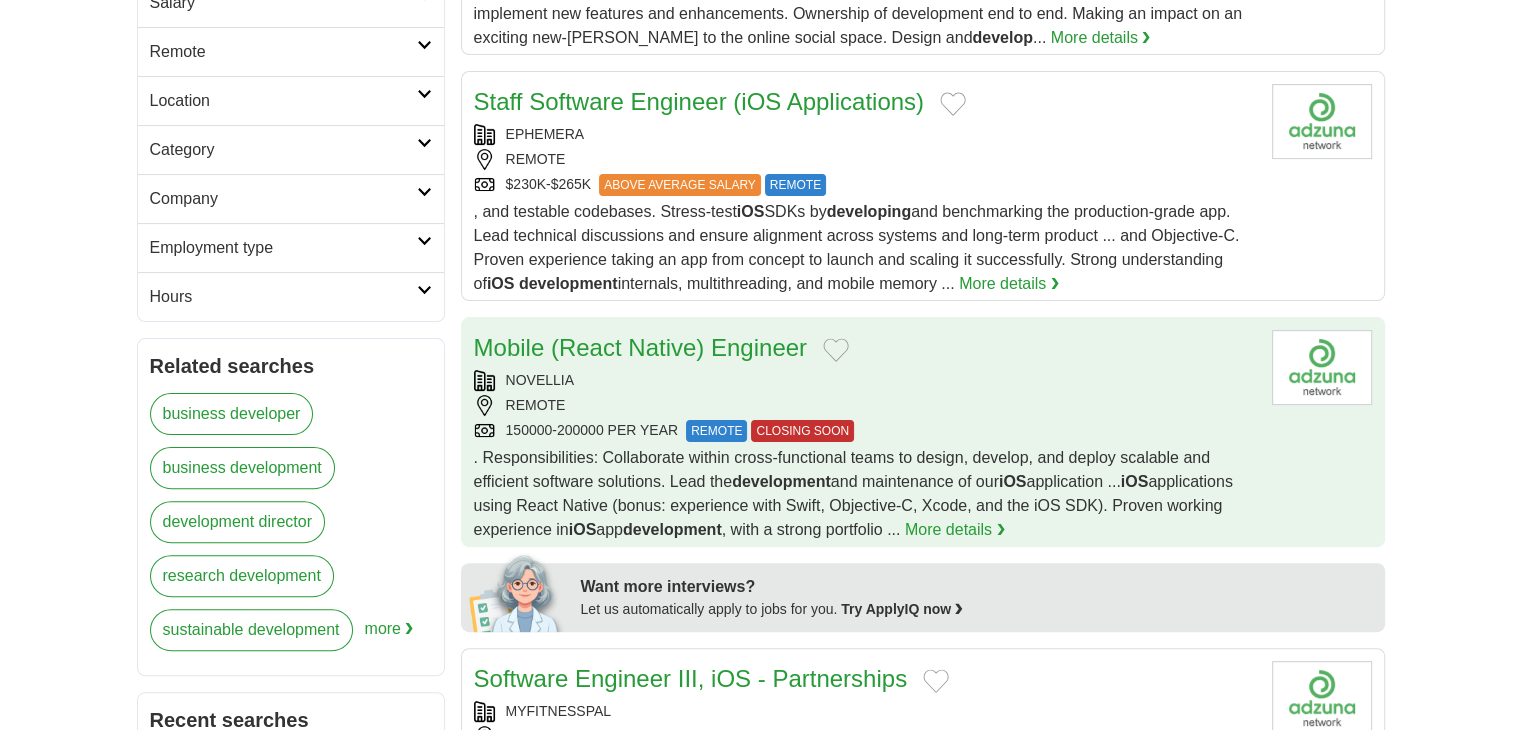 scroll, scrollTop: 600, scrollLeft: 0, axis: vertical 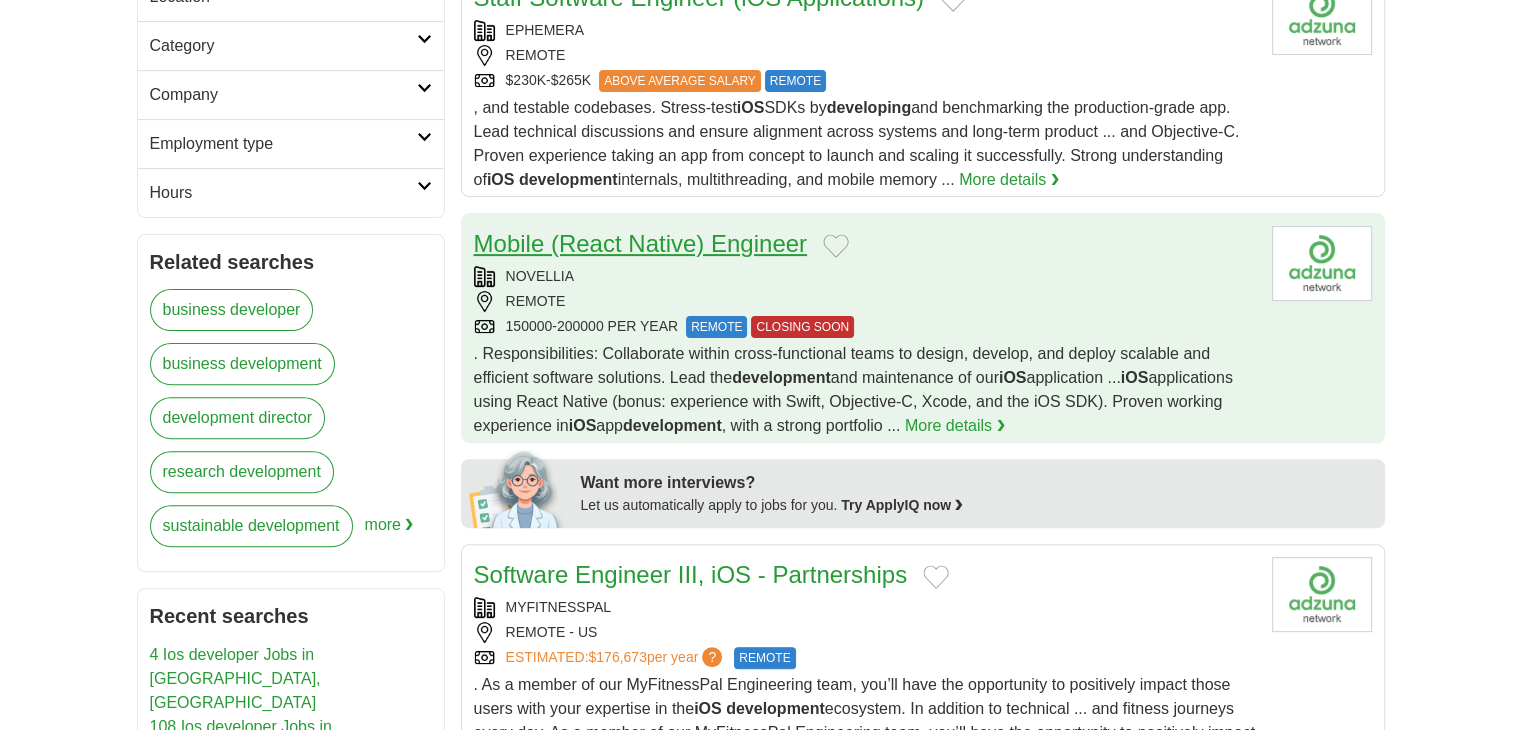 click on "Mobile (React Native) Engineer" at bounding box center (640, 243) 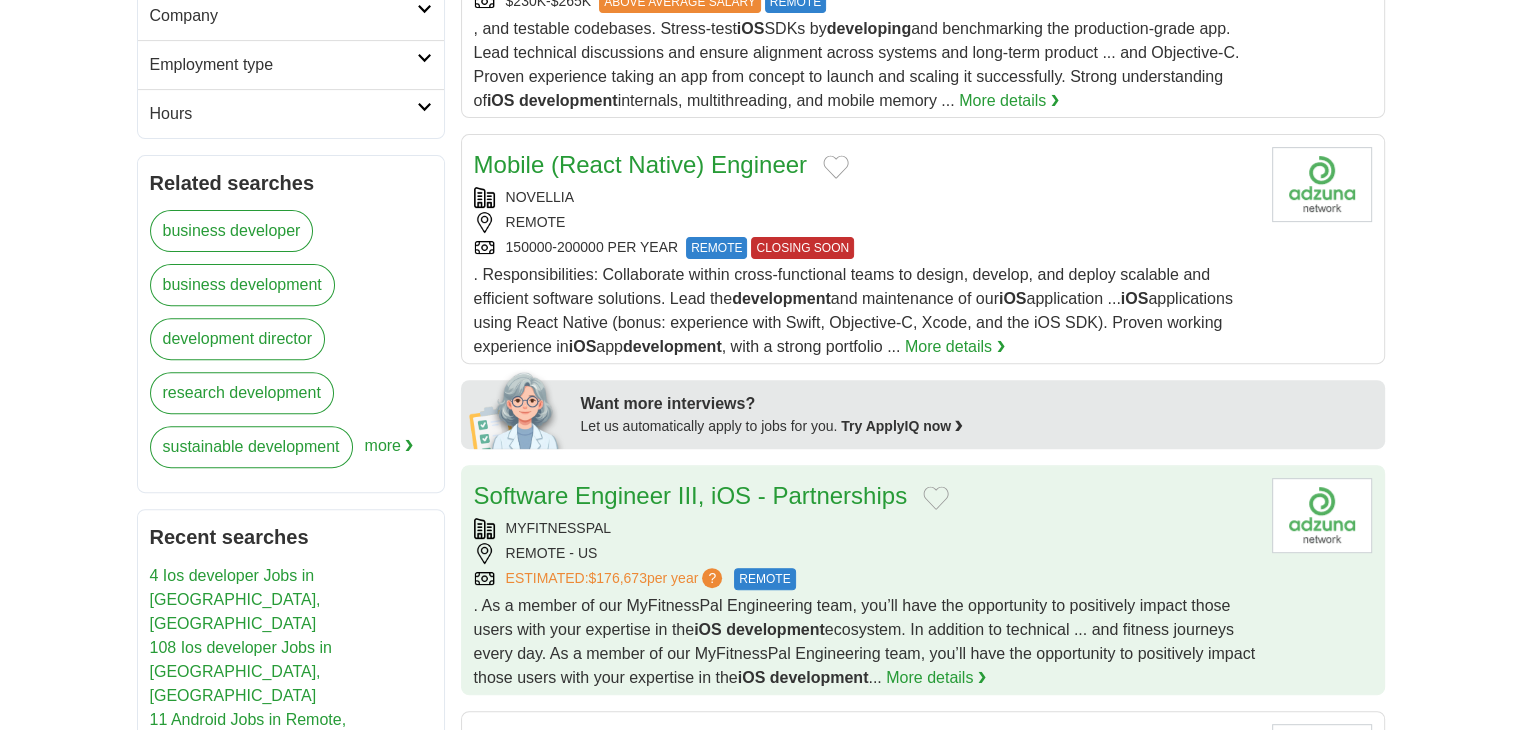 scroll, scrollTop: 900, scrollLeft: 0, axis: vertical 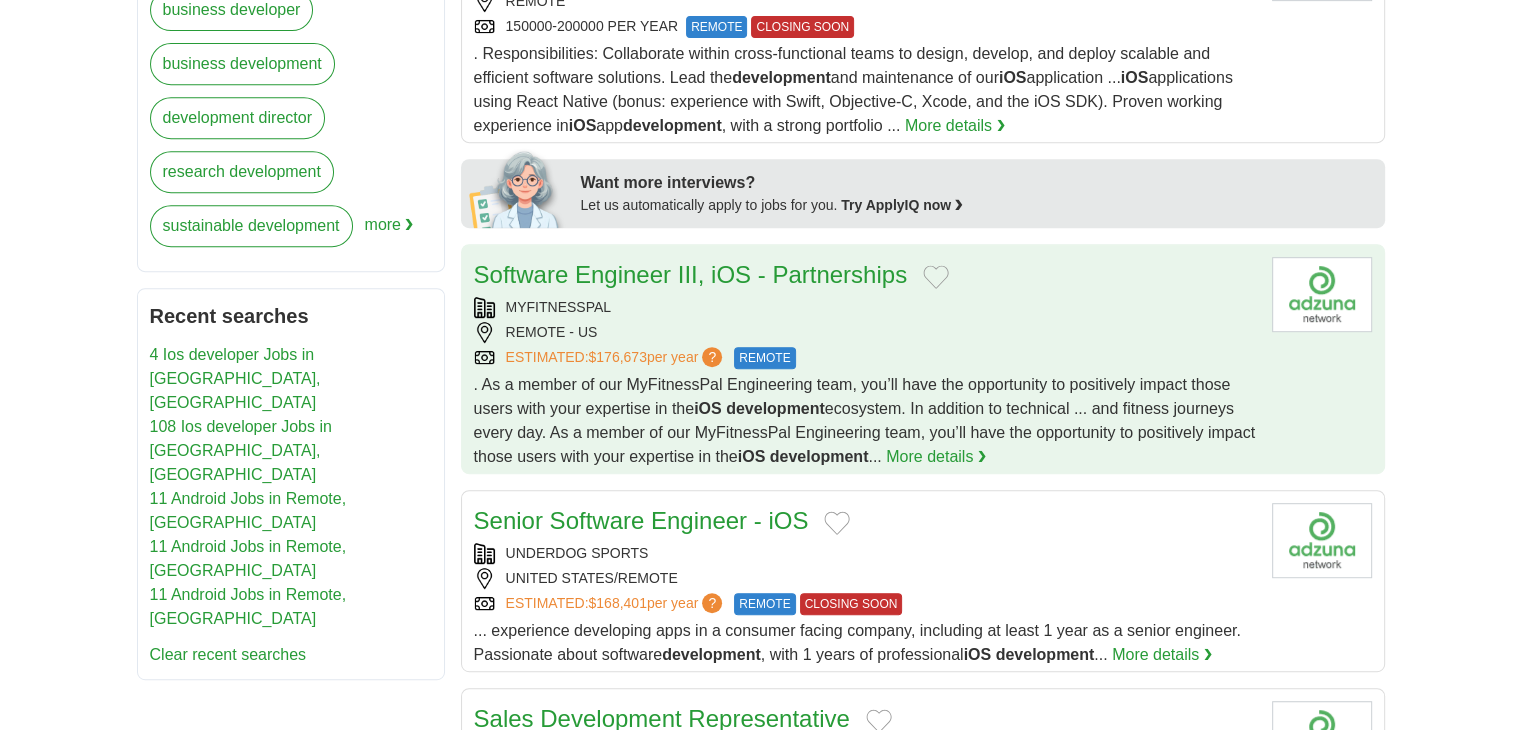 click on "Software Engineer III, iOS - Partnerships" at bounding box center [691, 275] 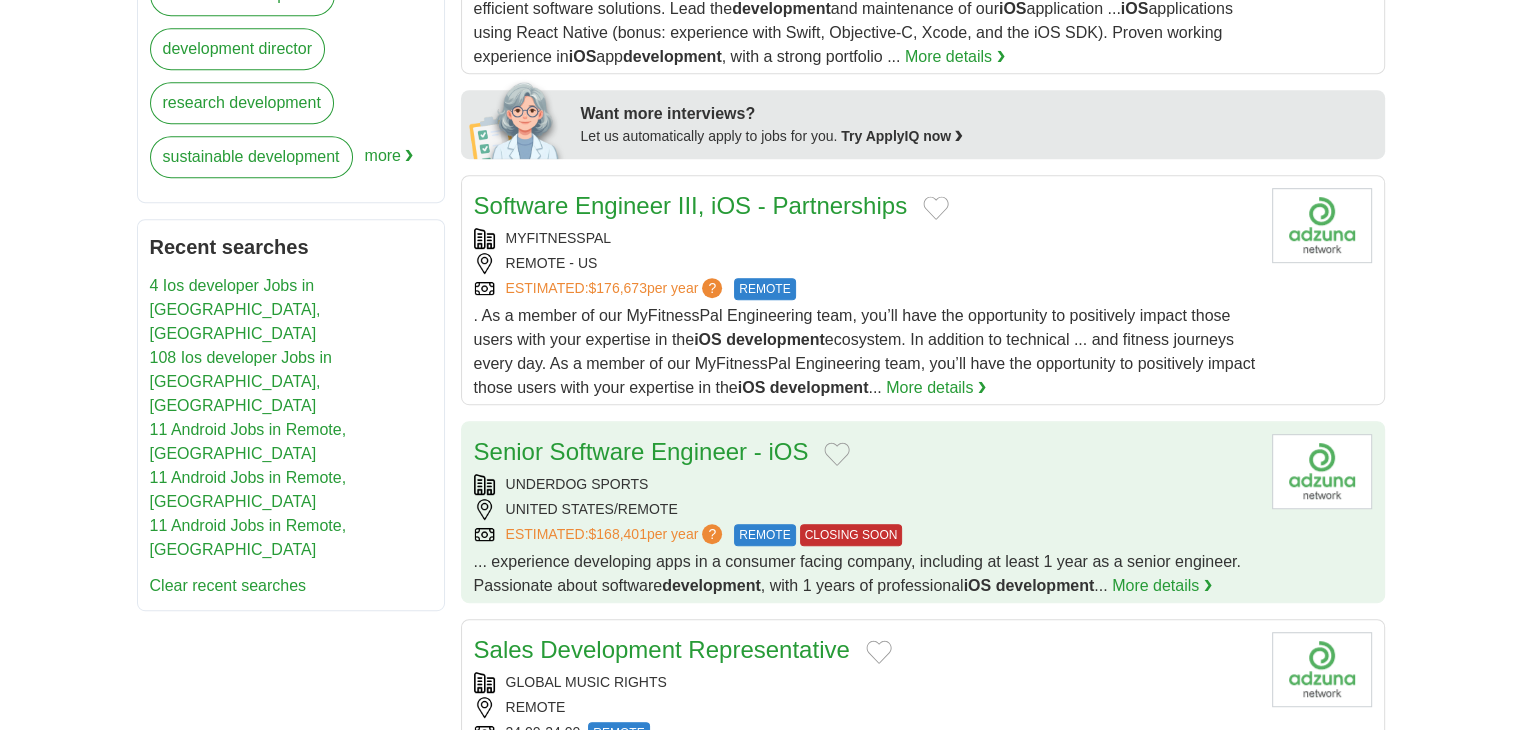 scroll, scrollTop: 1000, scrollLeft: 0, axis: vertical 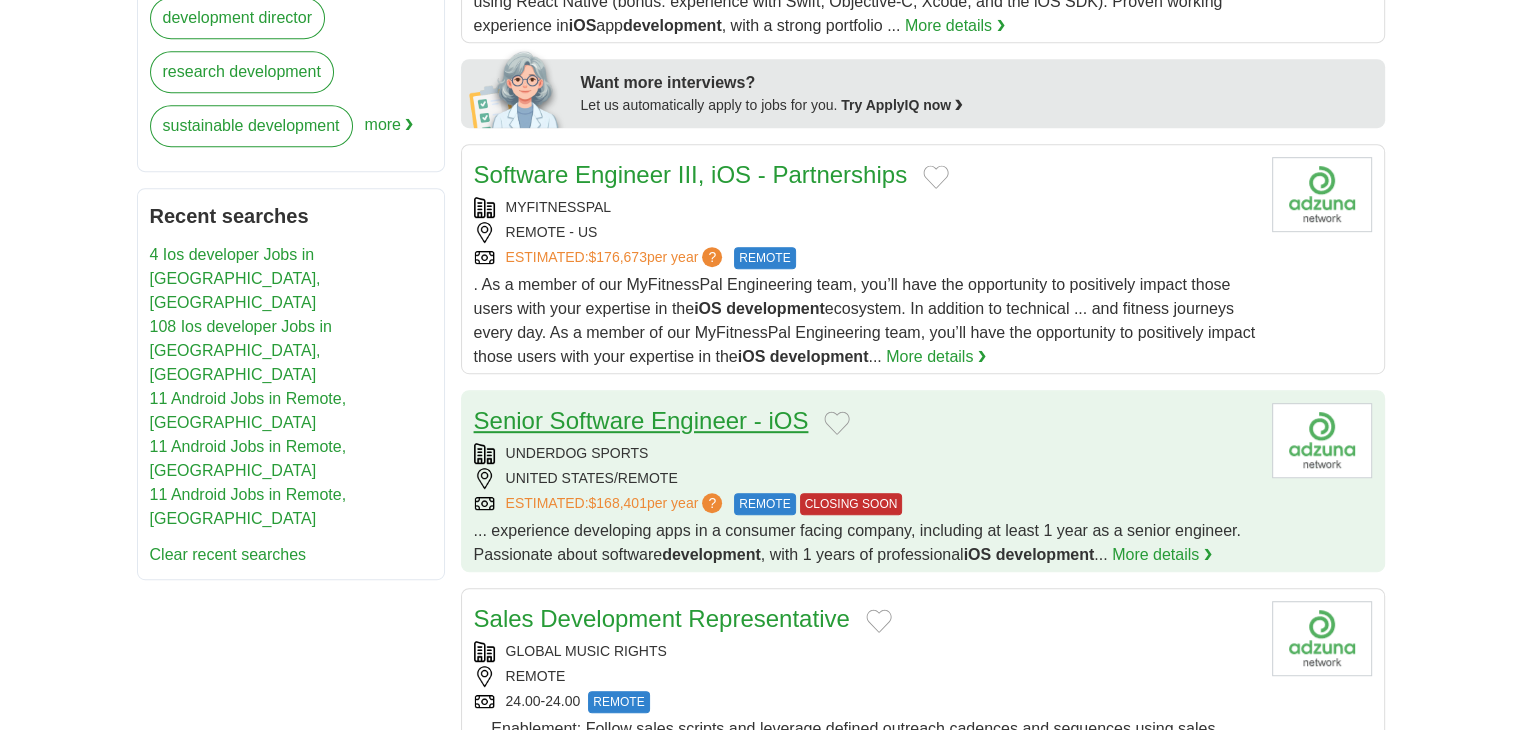 click on "Senior Software Engineer - iOS" at bounding box center (641, 420) 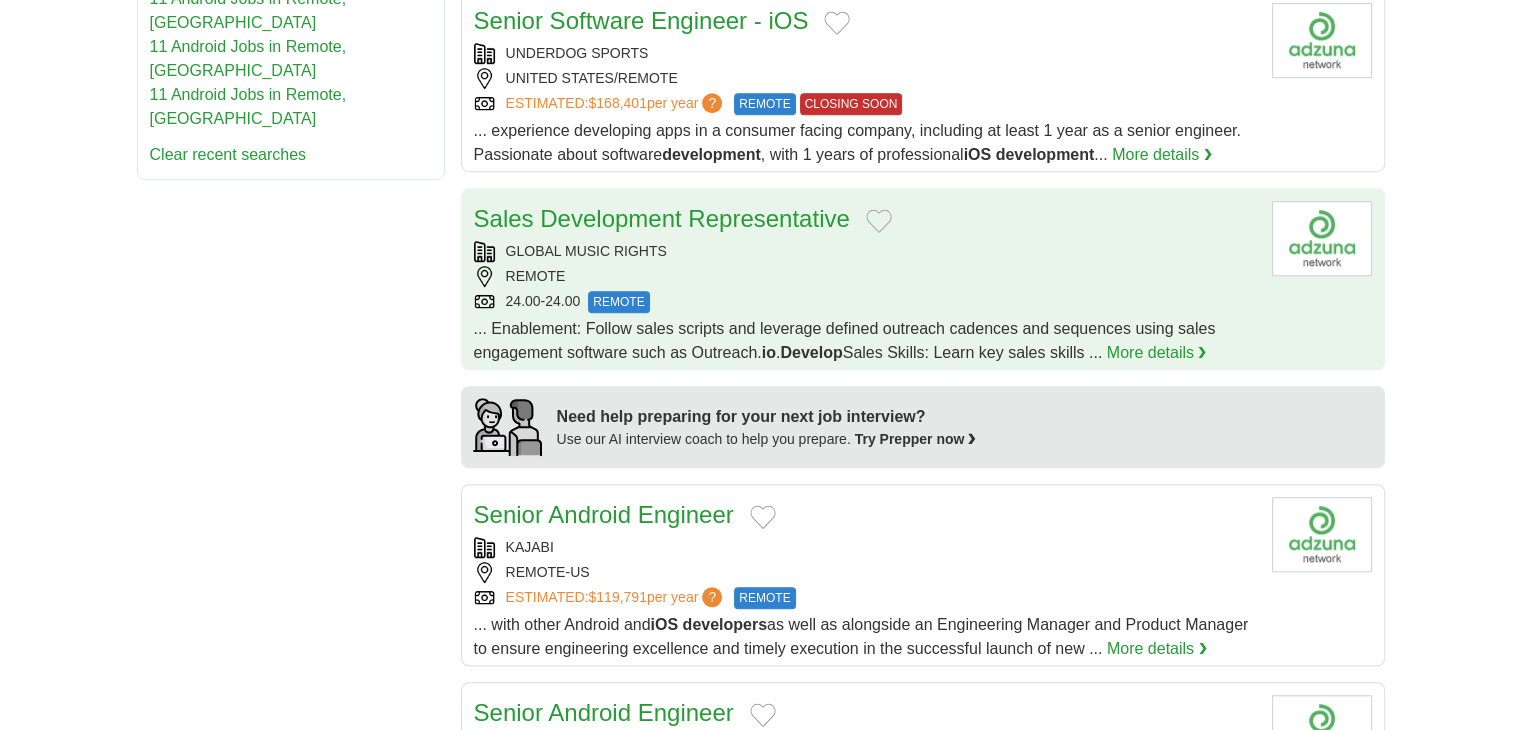 scroll, scrollTop: 1600, scrollLeft: 0, axis: vertical 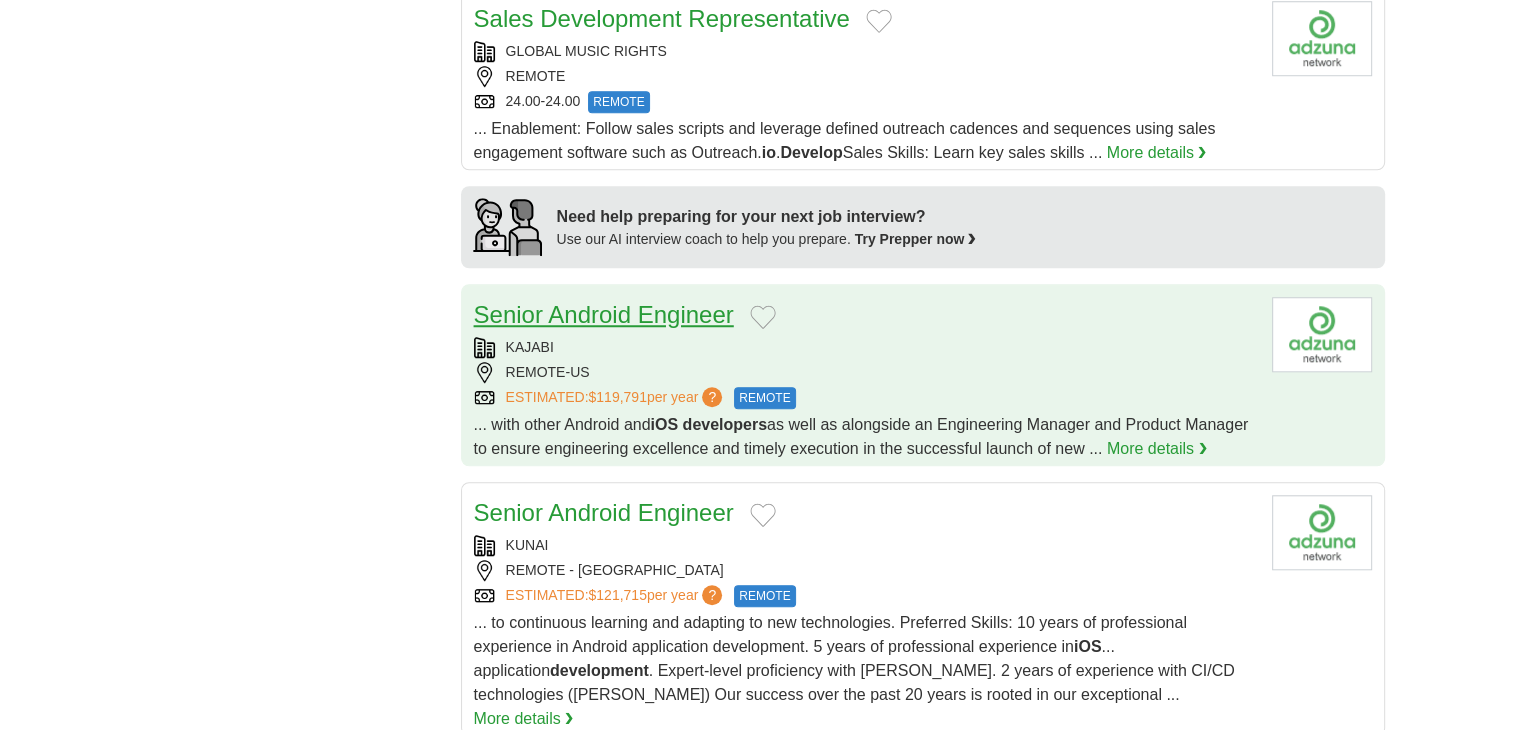 click on "Senior Android Engineer" at bounding box center [604, 314] 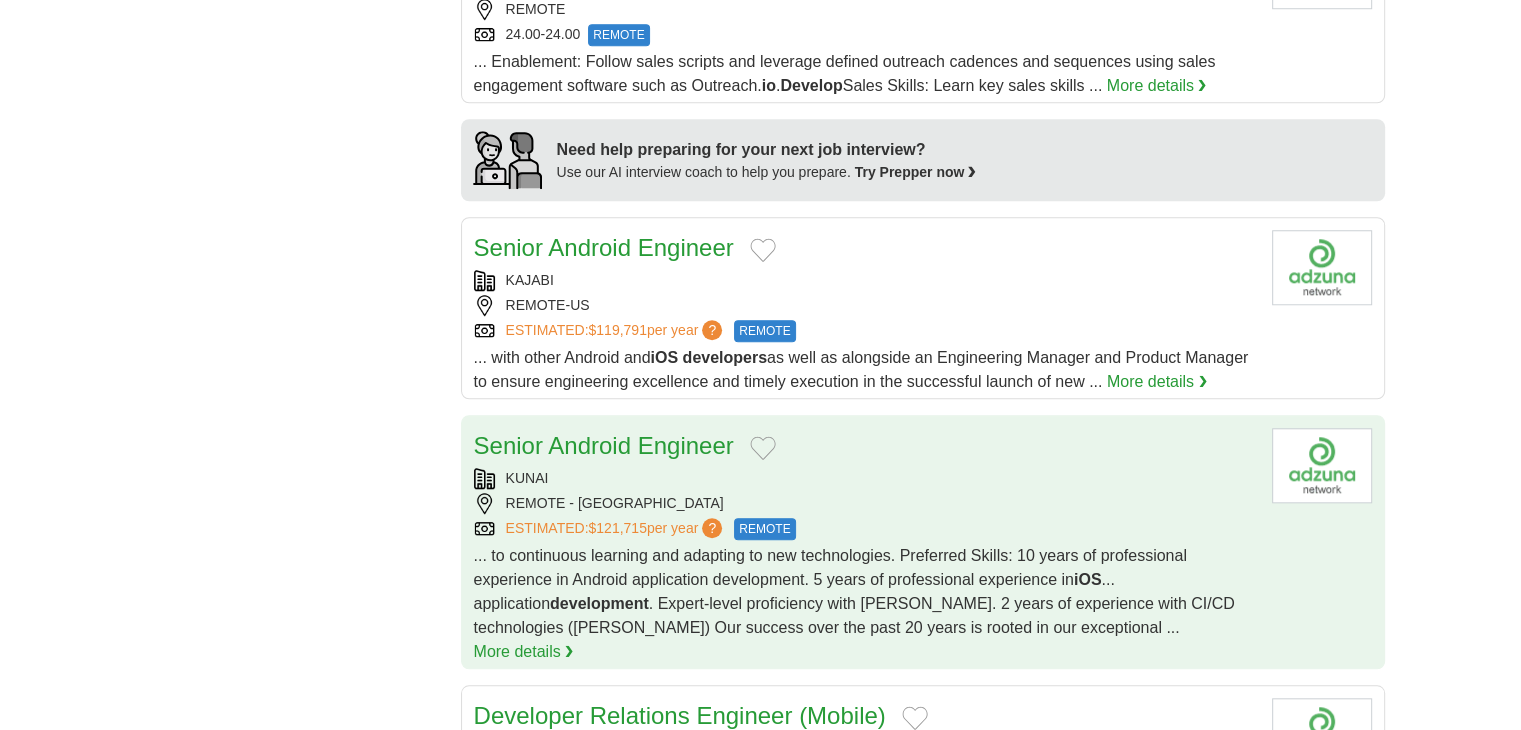 scroll, scrollTop: 1700, scrollLeft: 0, axis: vertical 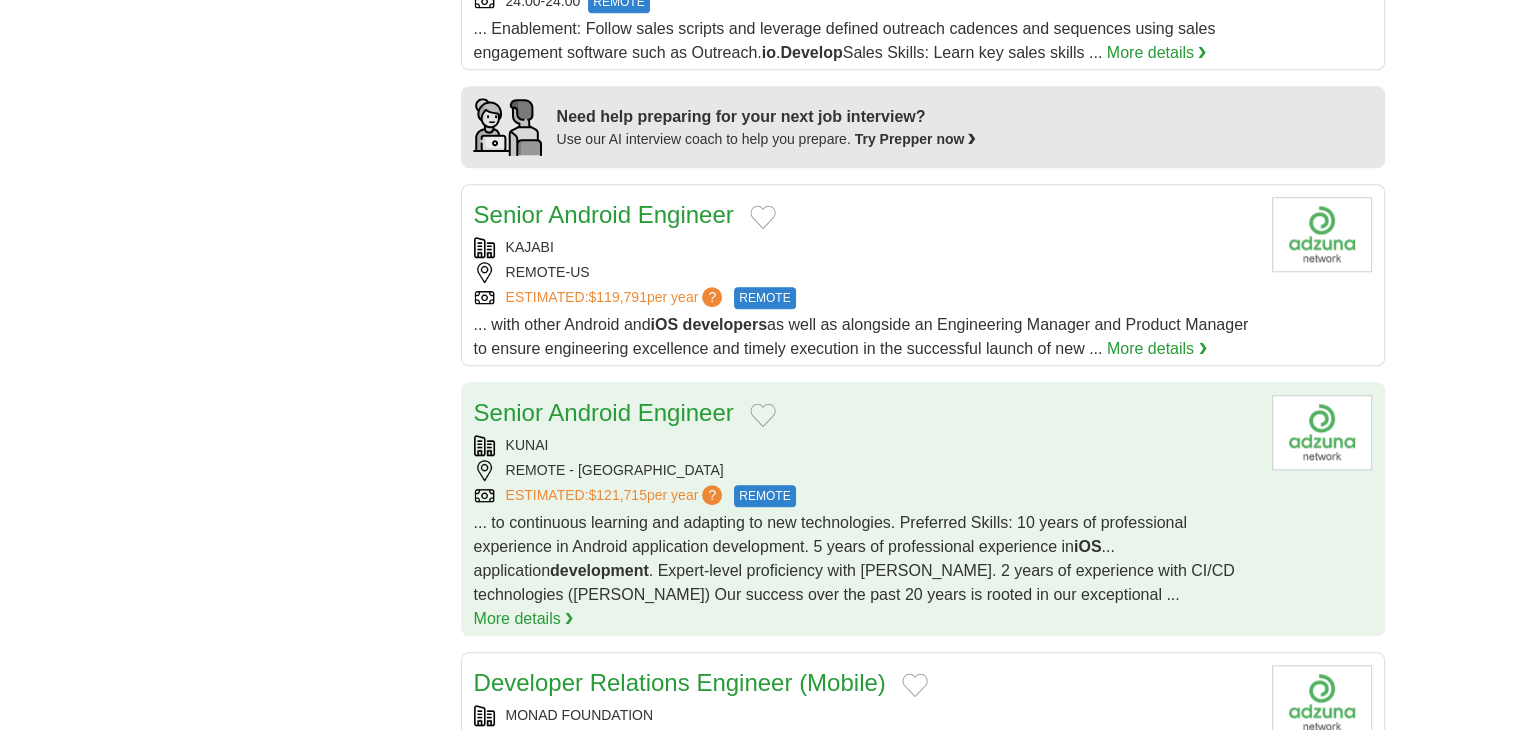 click on "Senior Android Engineer
KUNAI
REMOTE - UNITED STATES
ESTIMATED:
$121,715
per year
?
REMOTE
REMOTE
iOS  ...  application  development
More details ❯" at bounding box center (865, 513) 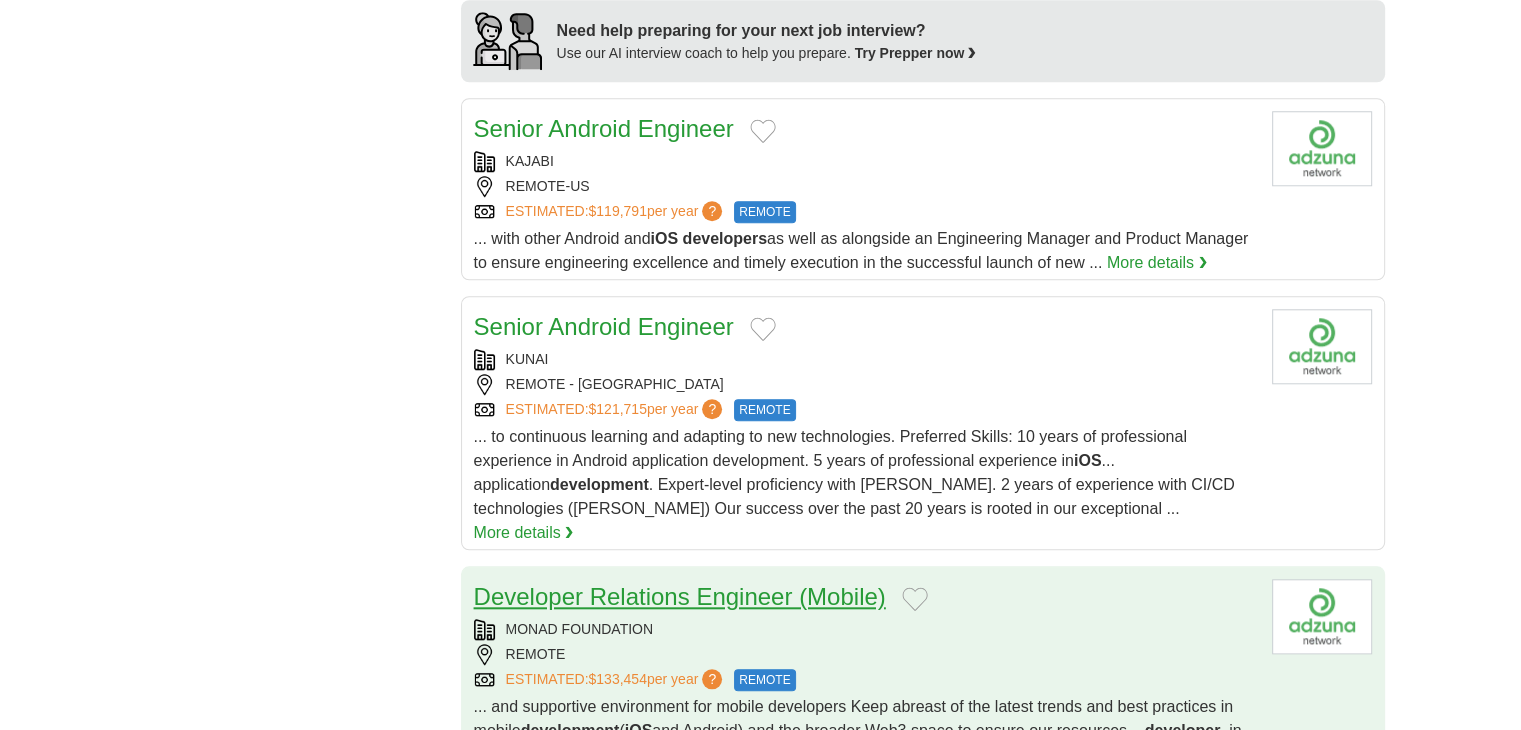 scroll, scrollTop: 2000, scrollLeft: 0, axis: vertical 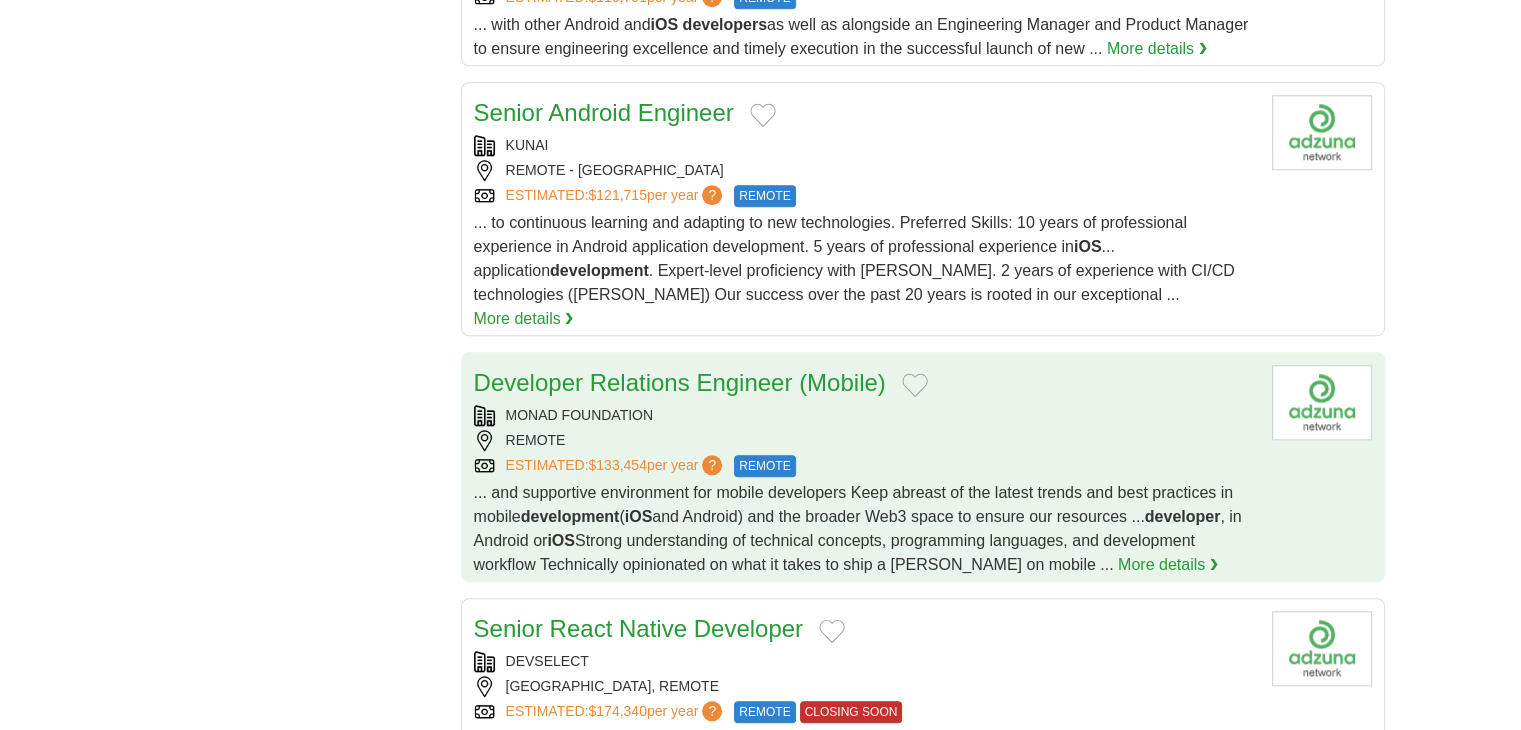 click on "MONAD FOUNDATION" at bounding box center [865, 415] 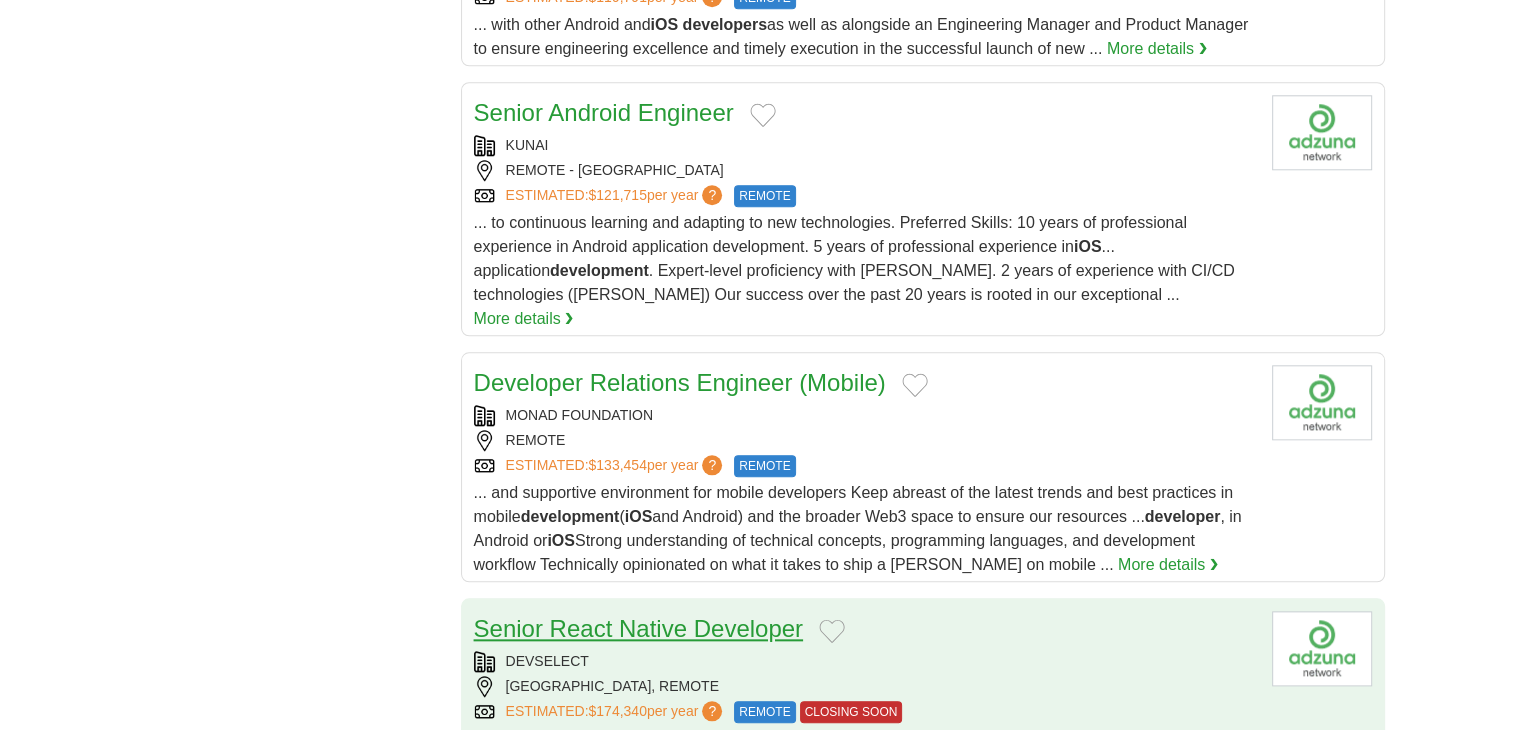click on "Senior React Native Developer" at bounding box center (639, 628) 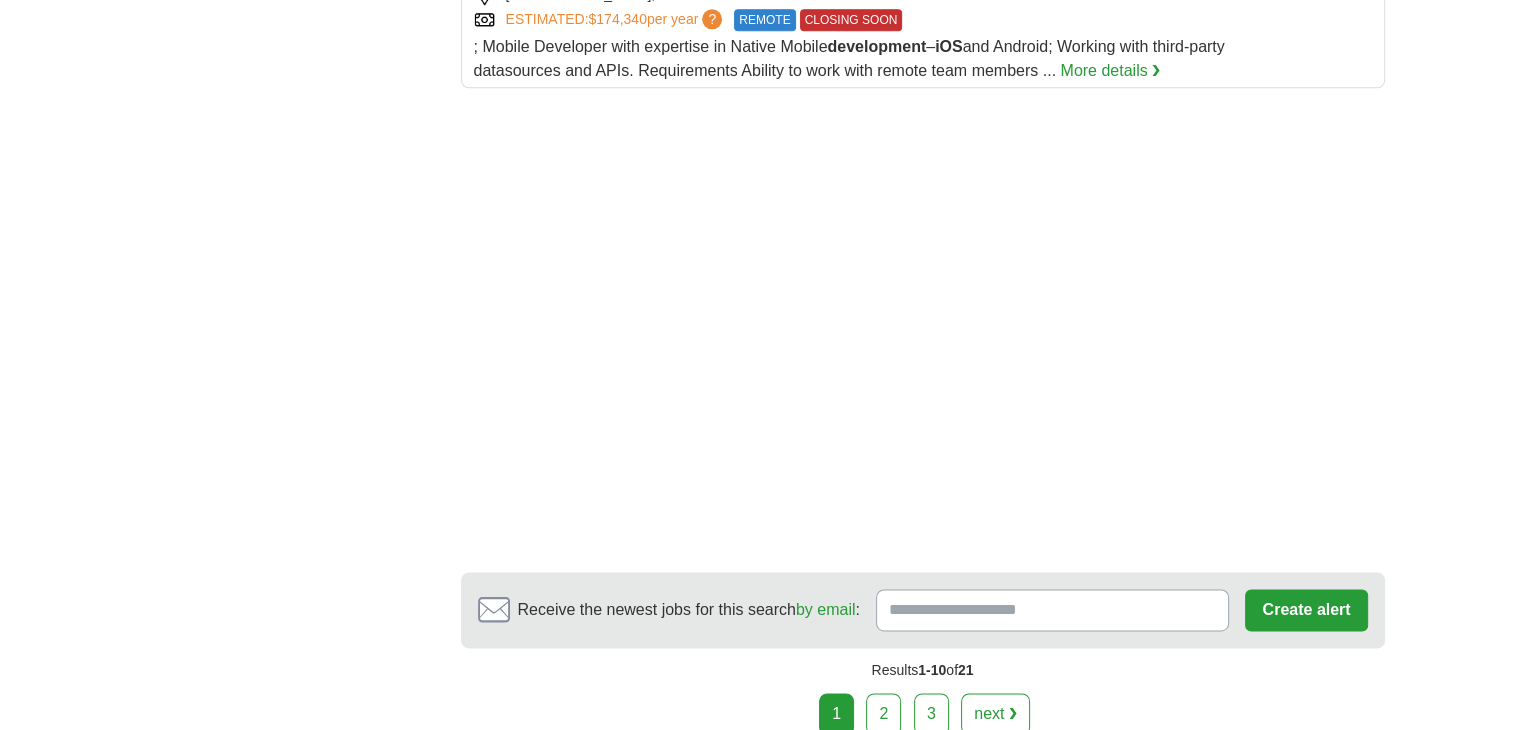 scroll, scrollTop: 2700, scrollLeft: 0, axis: vertical 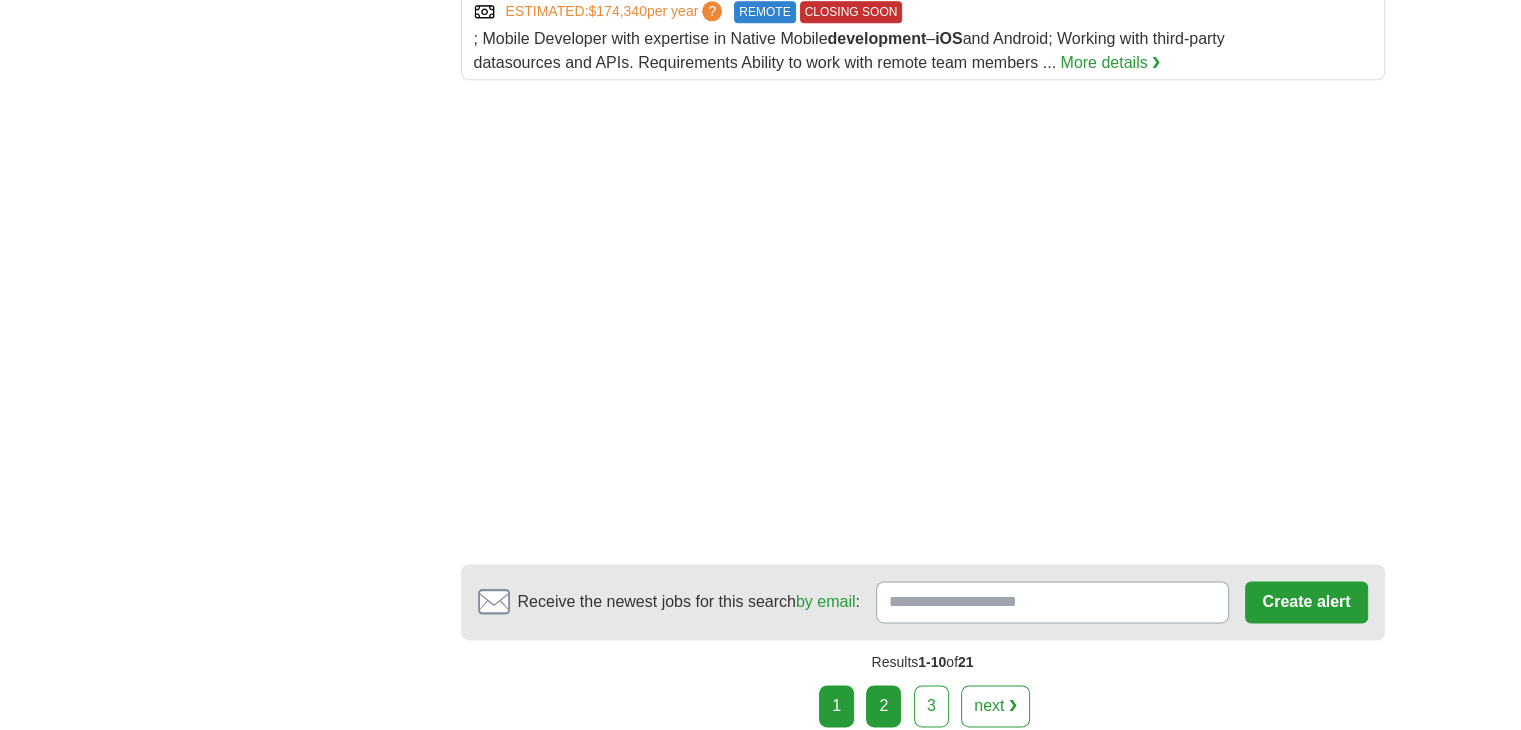 click on "2" at bounding box center [883, 706] 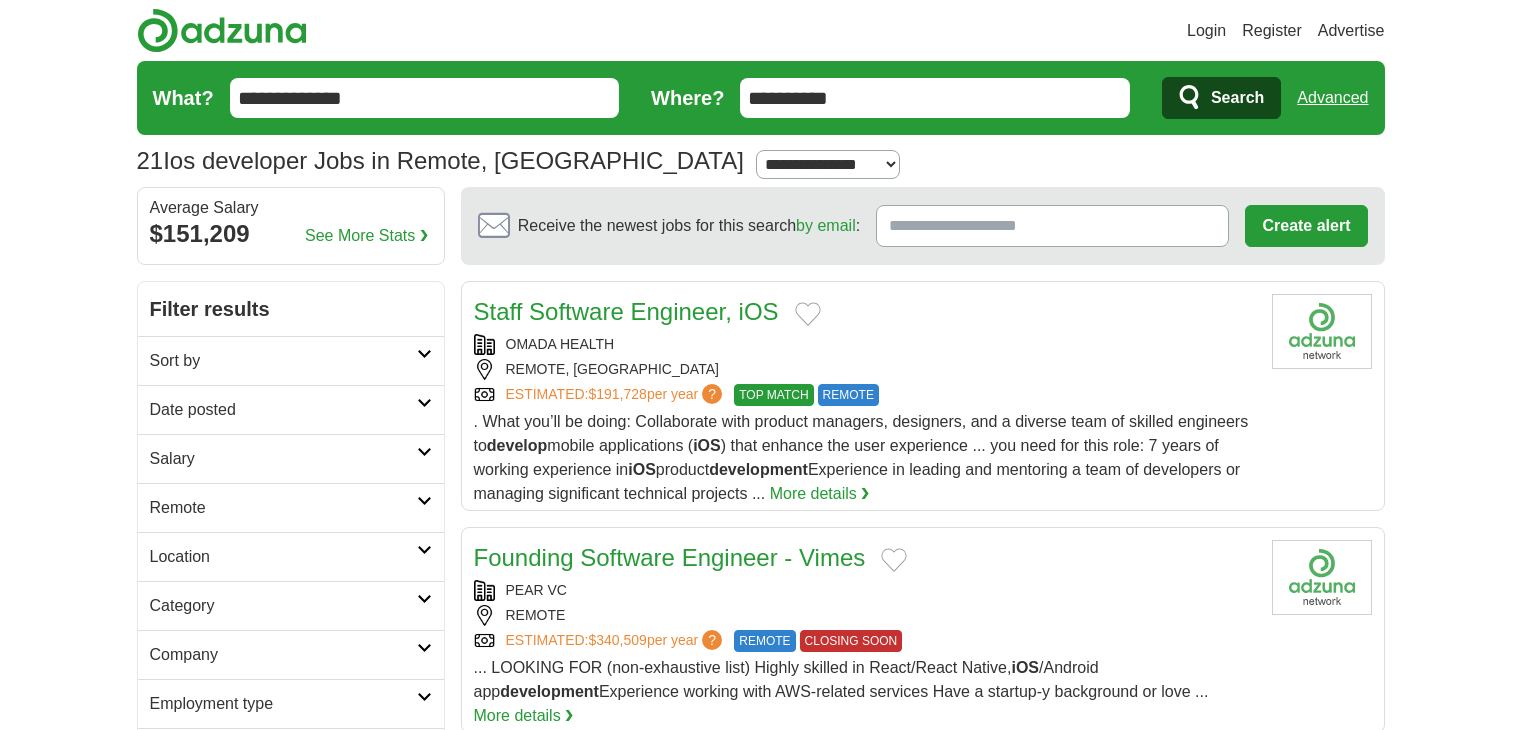 scroll, scrollTop: 0, scrollLeft: 0, axis: both 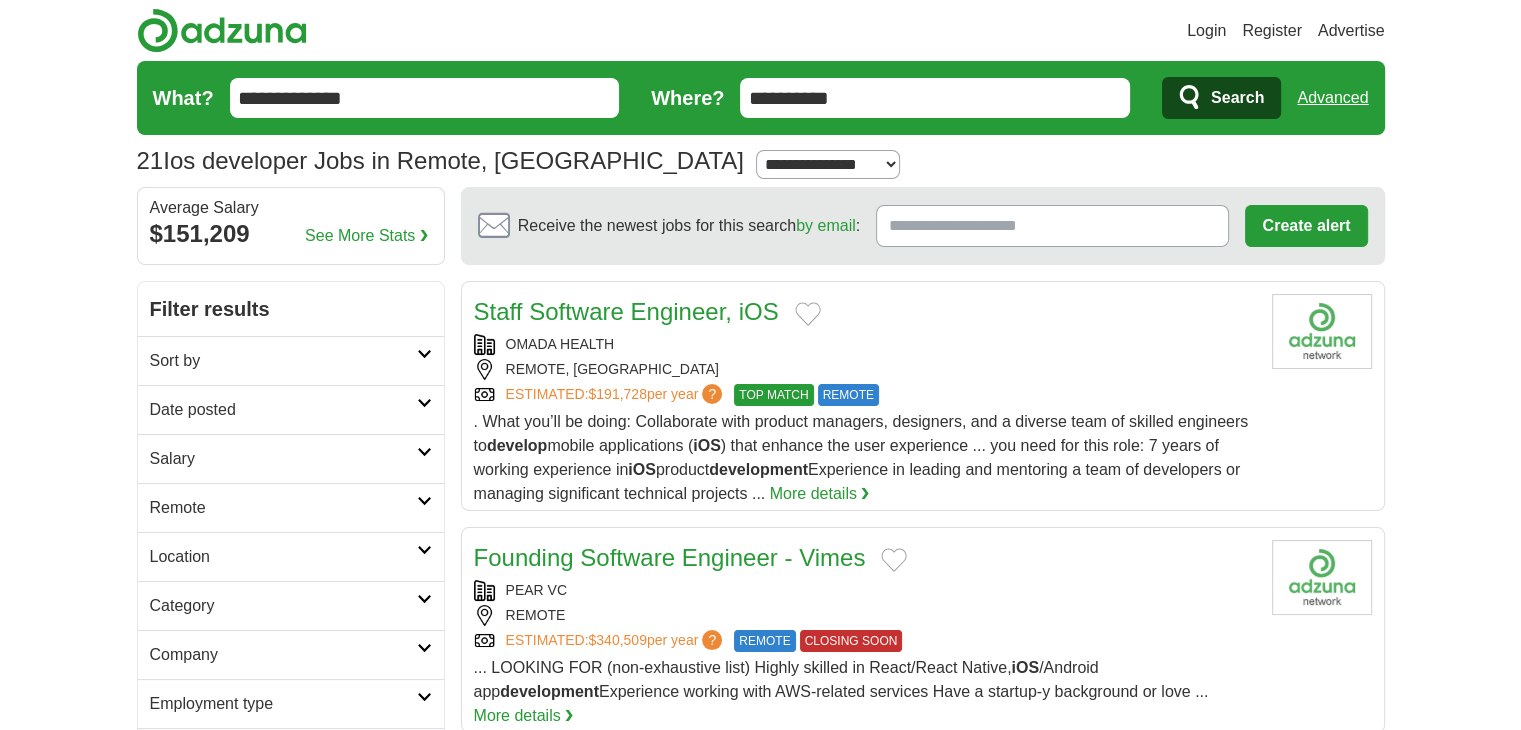 click on "Staff Software Engineer, iOS" at bounding box center (626, 311) 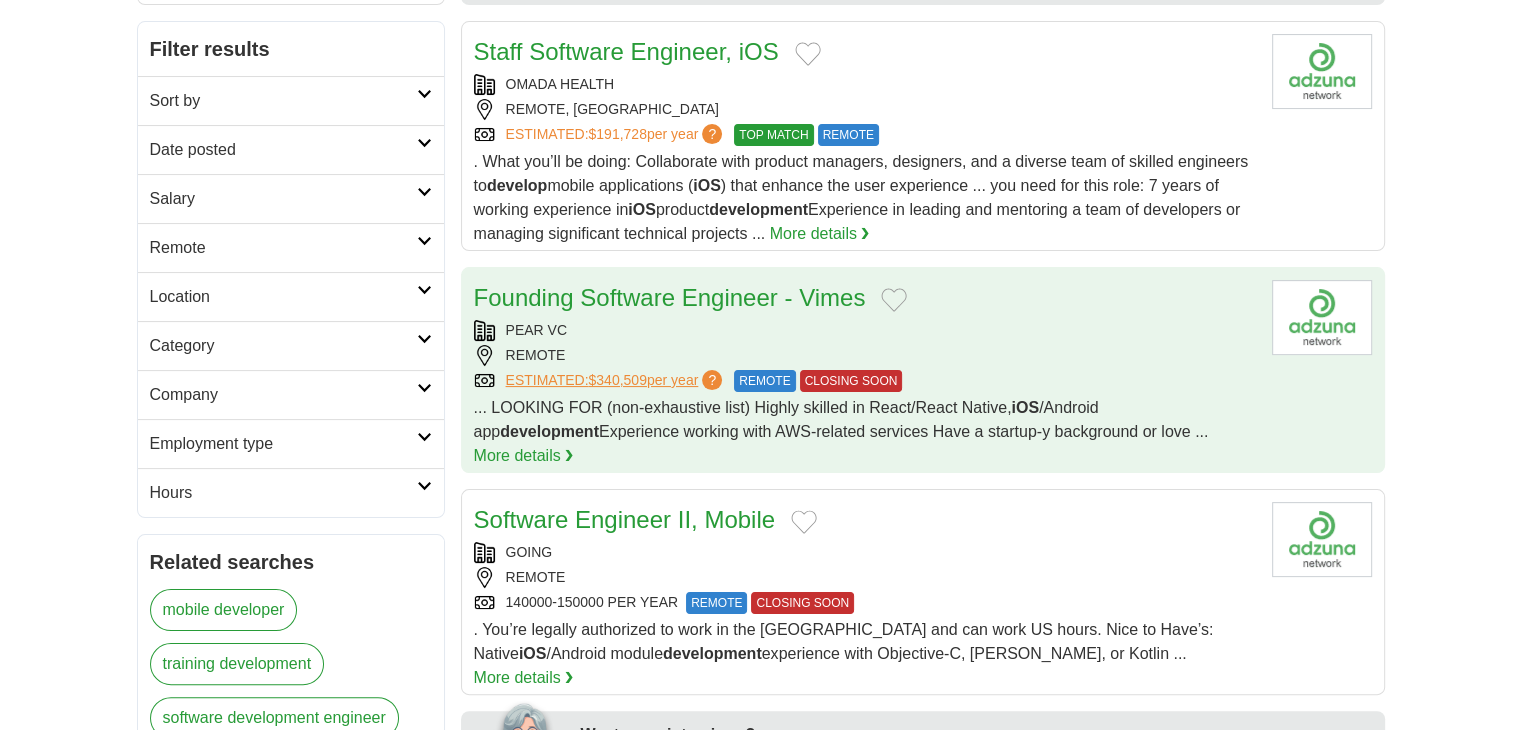 scroll, scrollTop: 200, scrollLeft: 0, axis: vertical 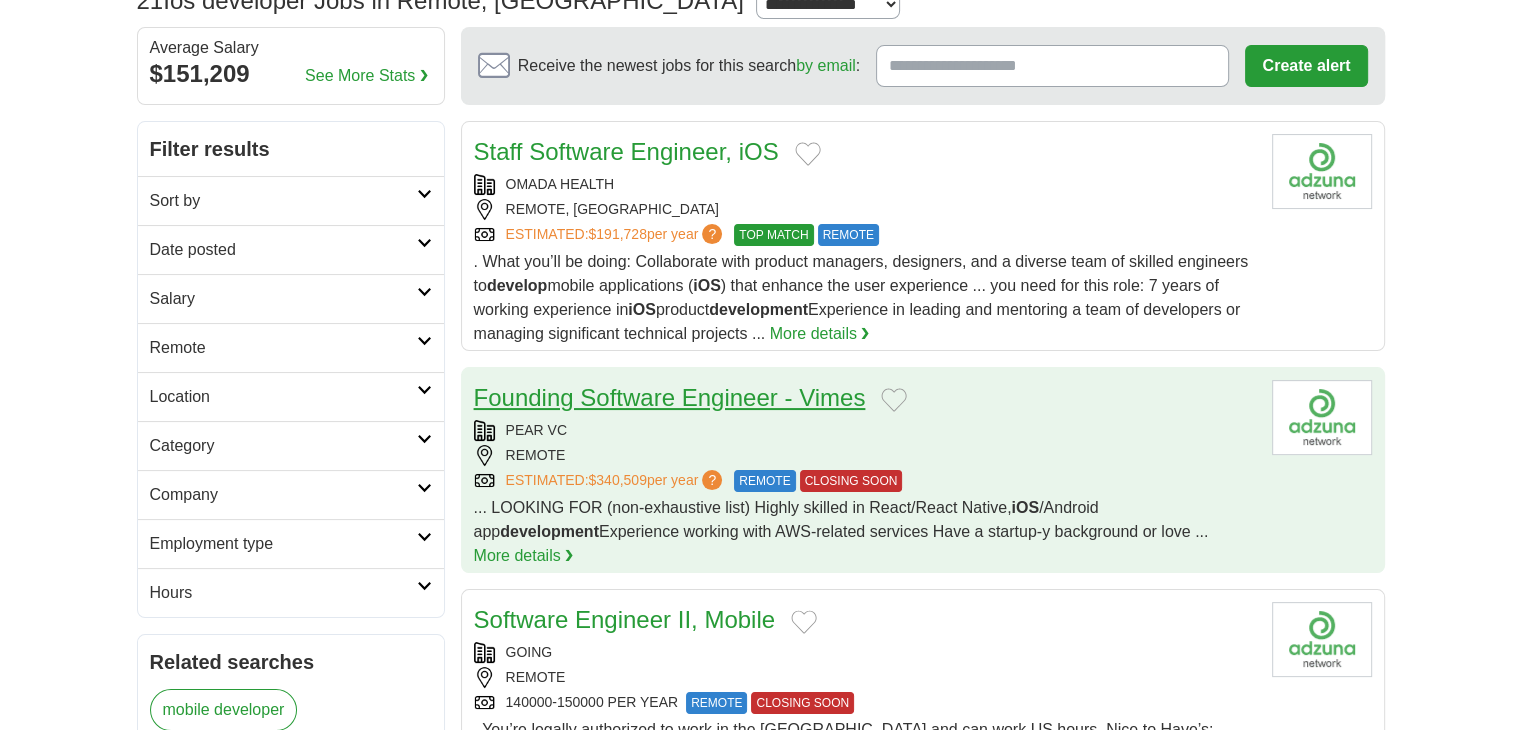 click on "Founding Software Engineer - Vimes" at bounding box center (670, 397) 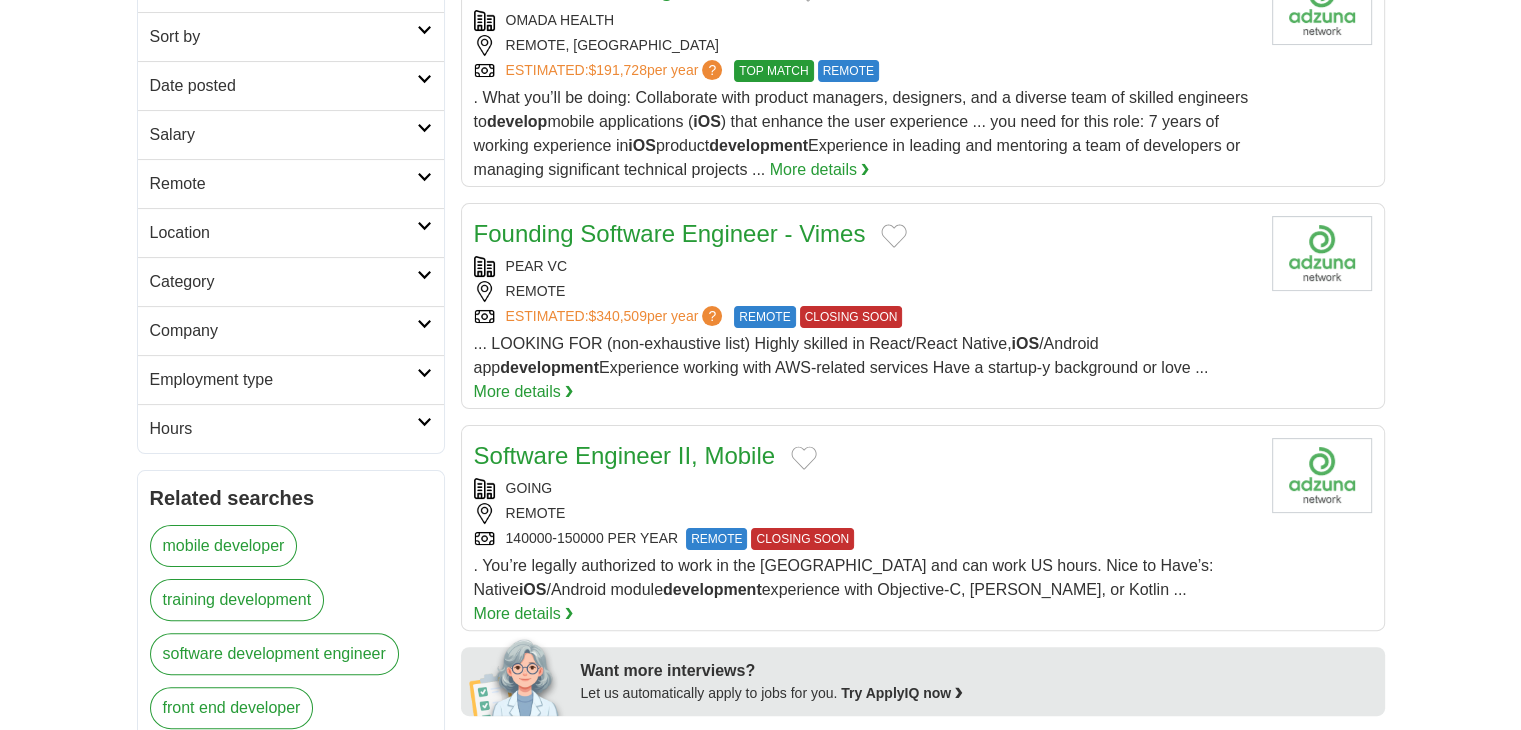 scroll, scrollTop: 400, scrollLeft: 0, axis: vertical 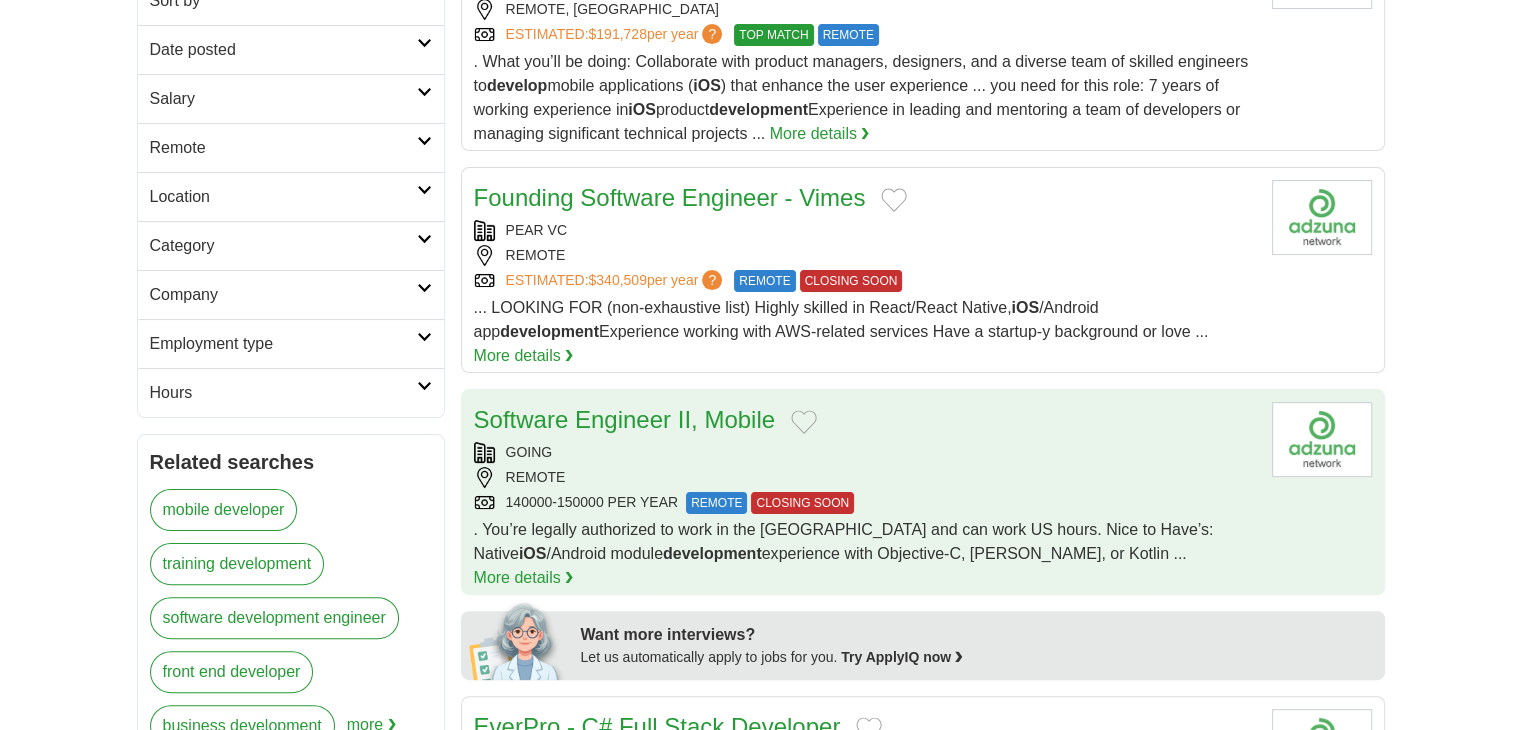 click on "GOING" at bounding box center [865, 452] 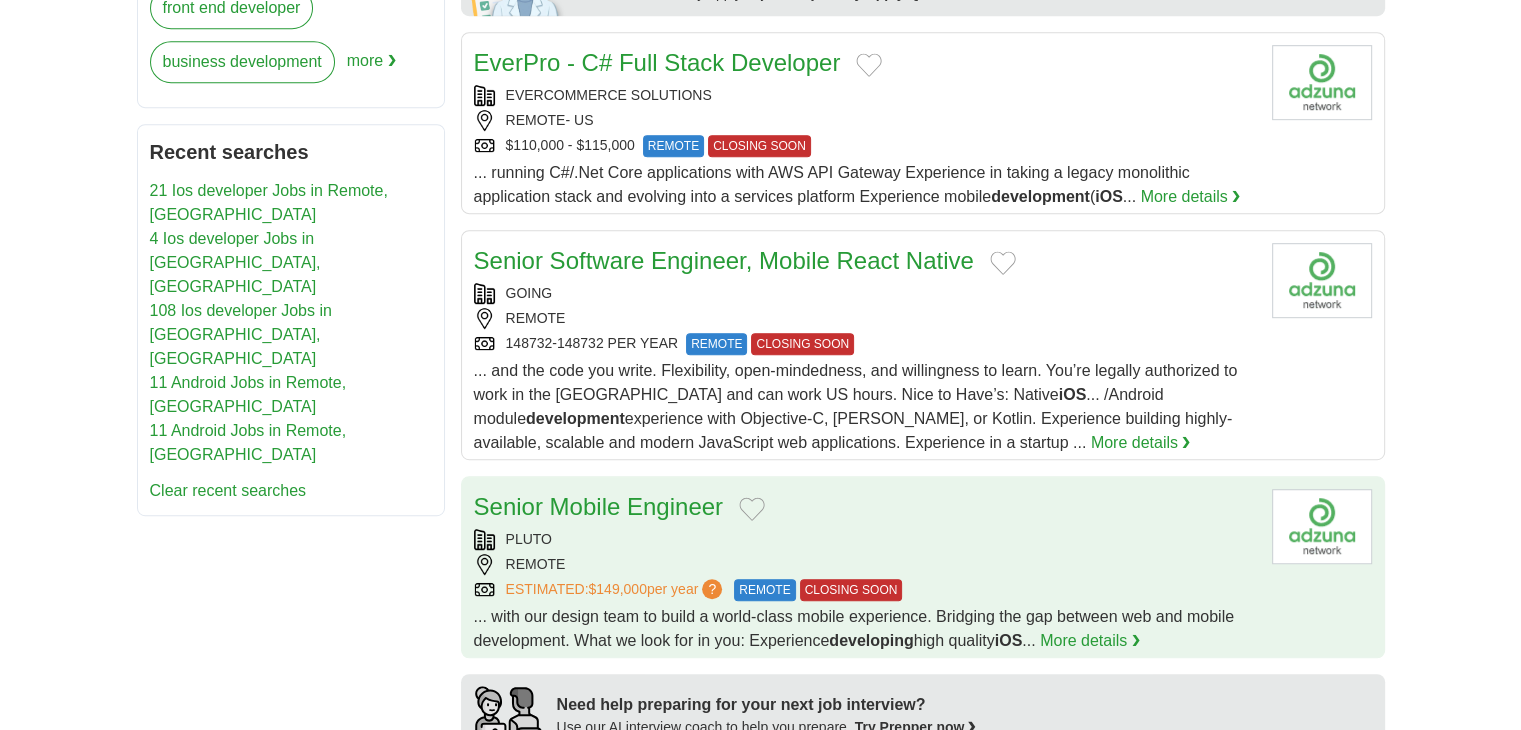 scroll, scrollTop: 1100, scrollLeft: 0, axis: vertical 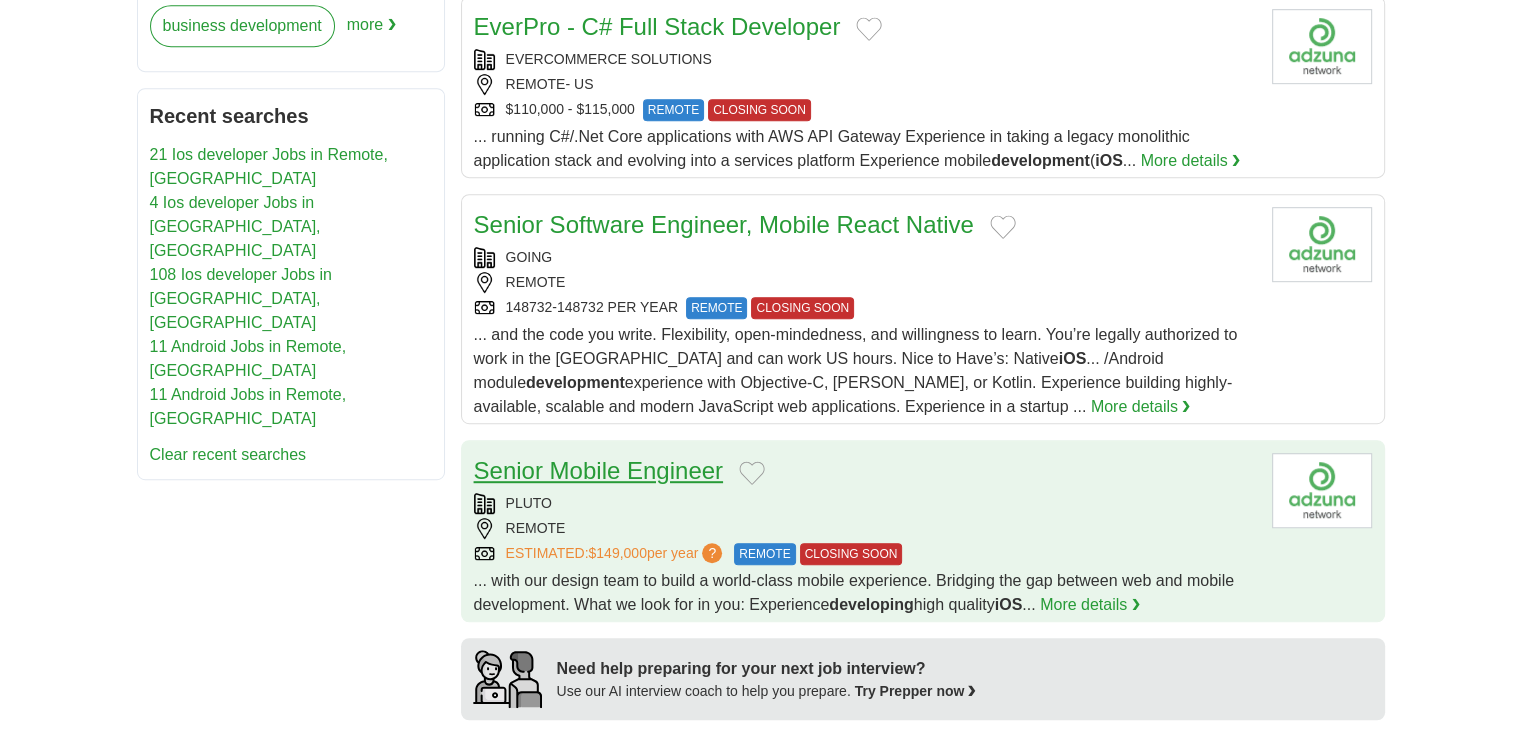 click on "Senior Mobile Engineer" at bounding box center [598, 470] 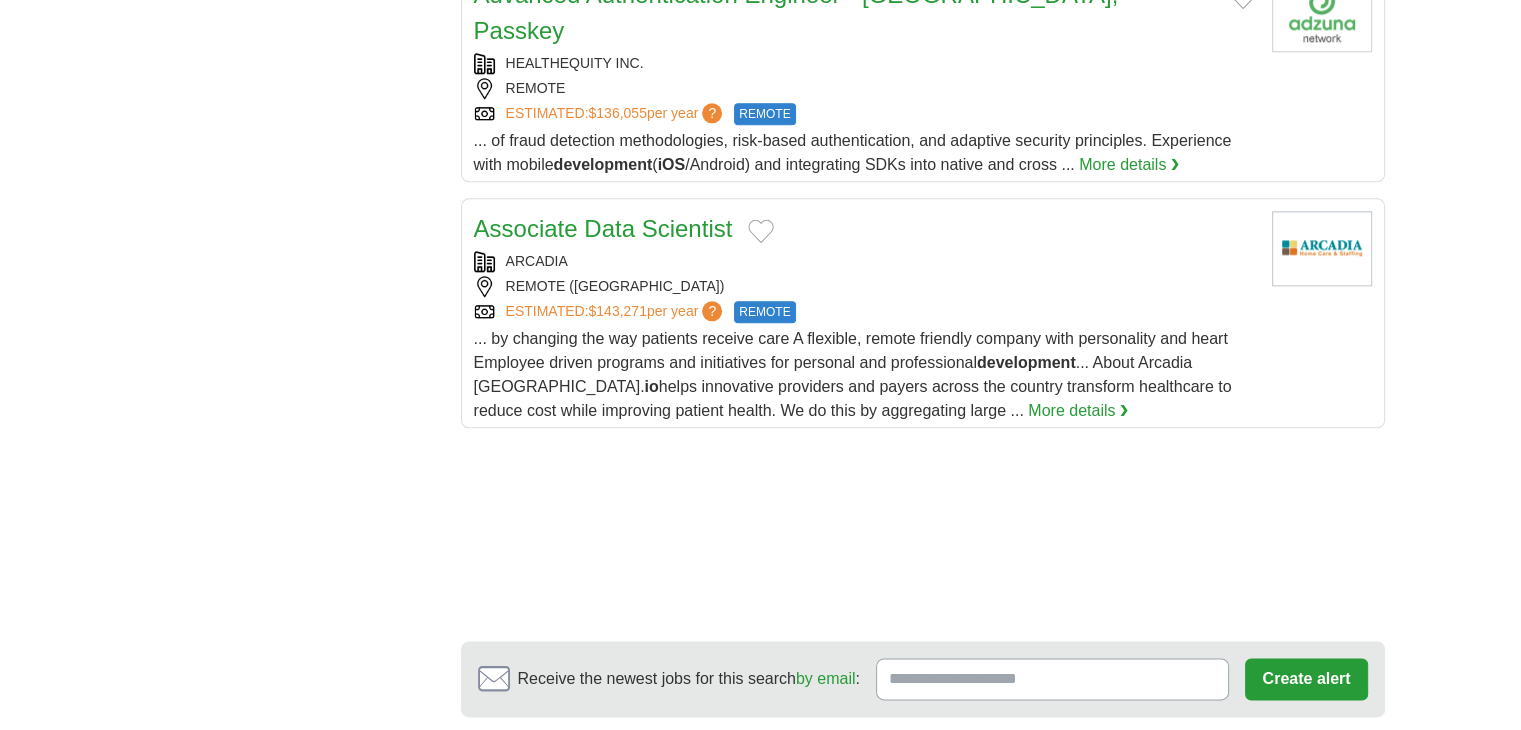 scroll, scrollTop: 2500, scrollLeft: 0, axis: vertical 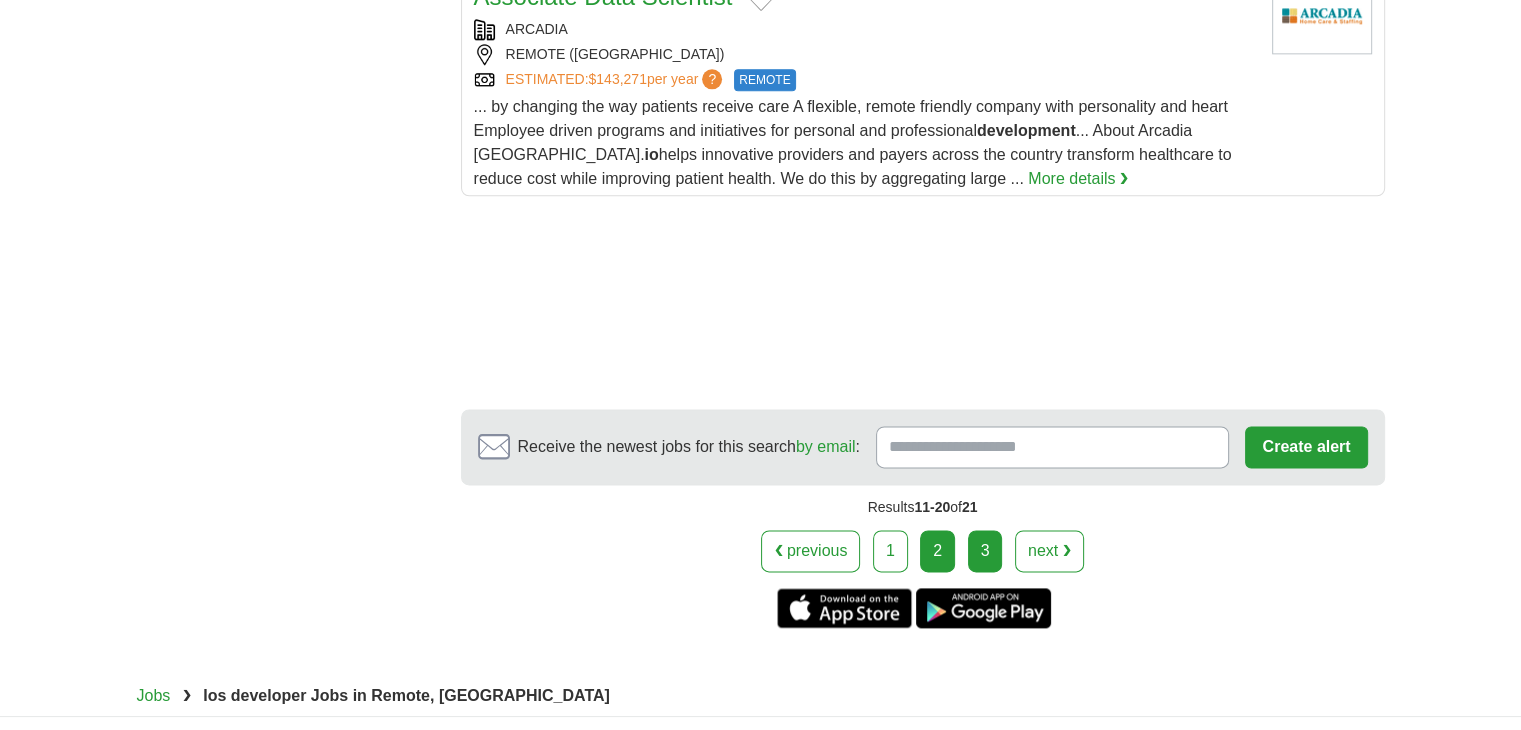 click on "3" at bounding box center [985, 551] 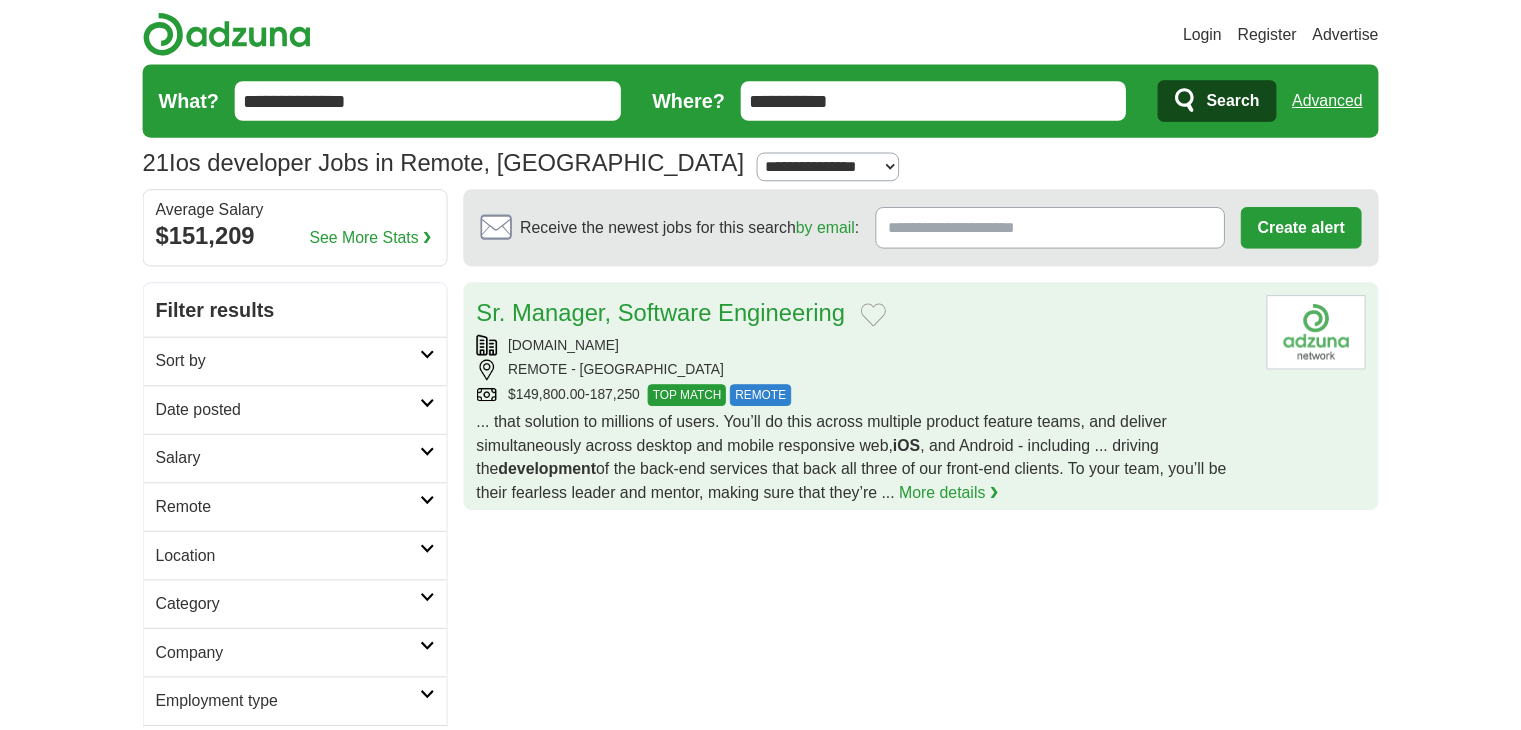 scroll, scrollTop: 0, scrollLeft: 0, axis: both 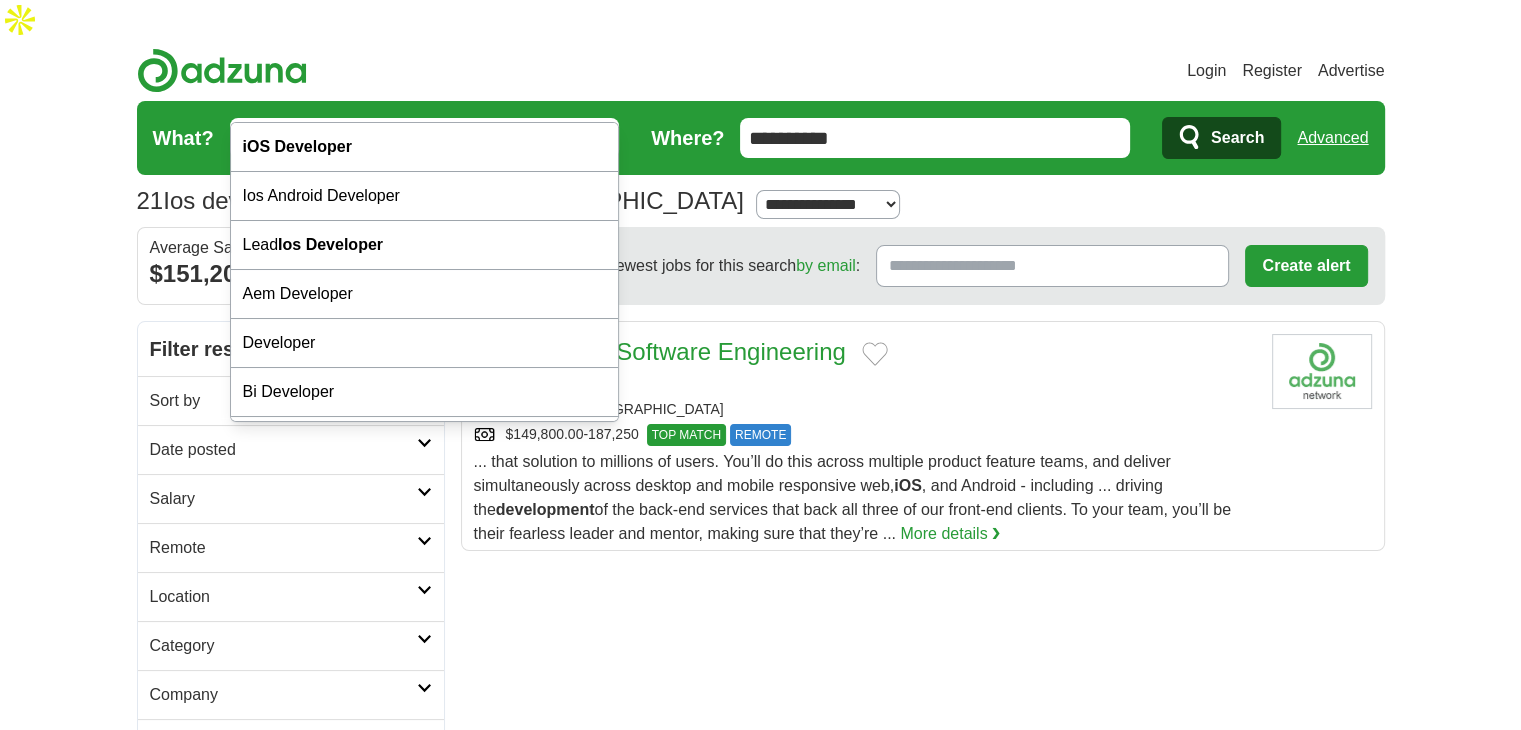 drag, startPoint x: 591, startPoint y: 99, endPoint x: 88, endPoint y: 93, distance: 503.0358 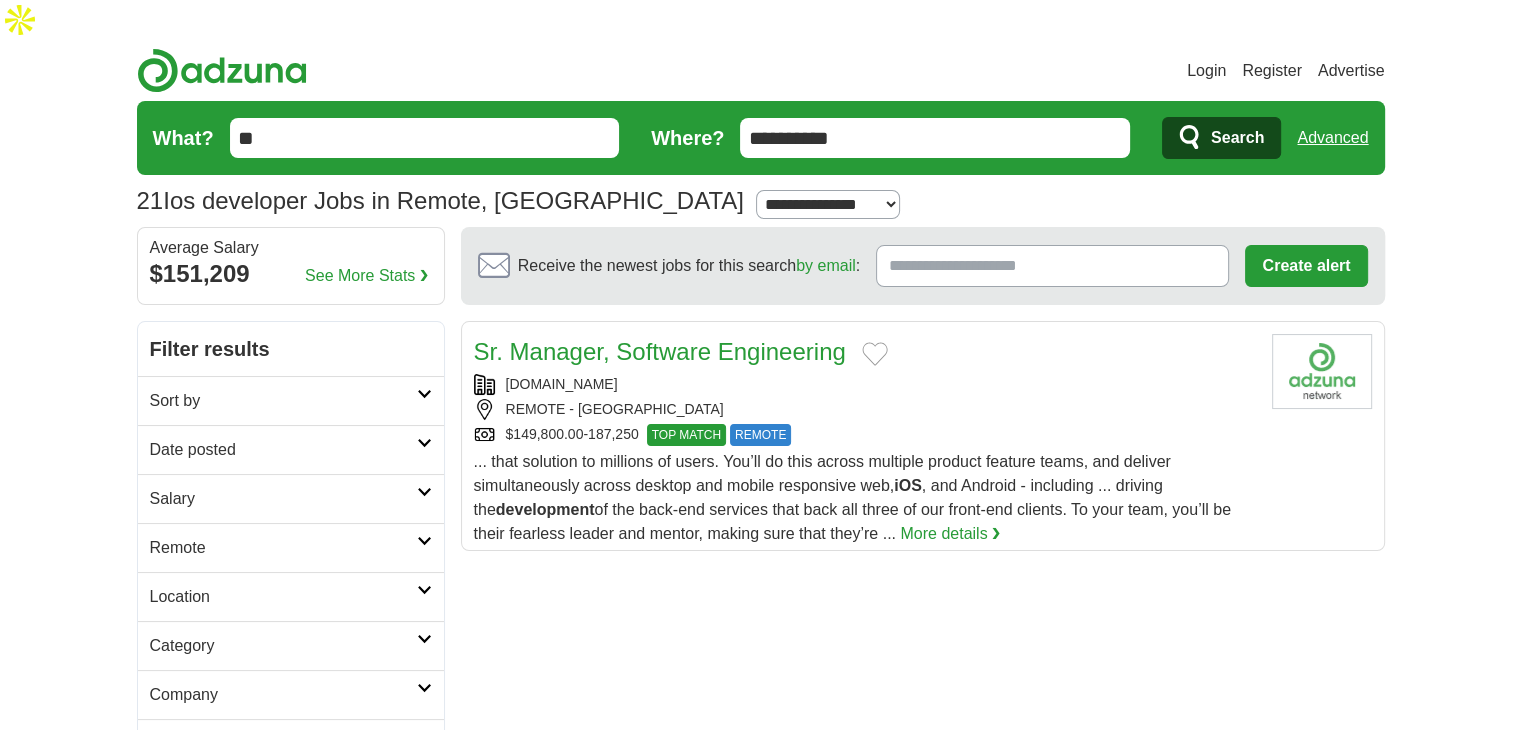 type on "*" 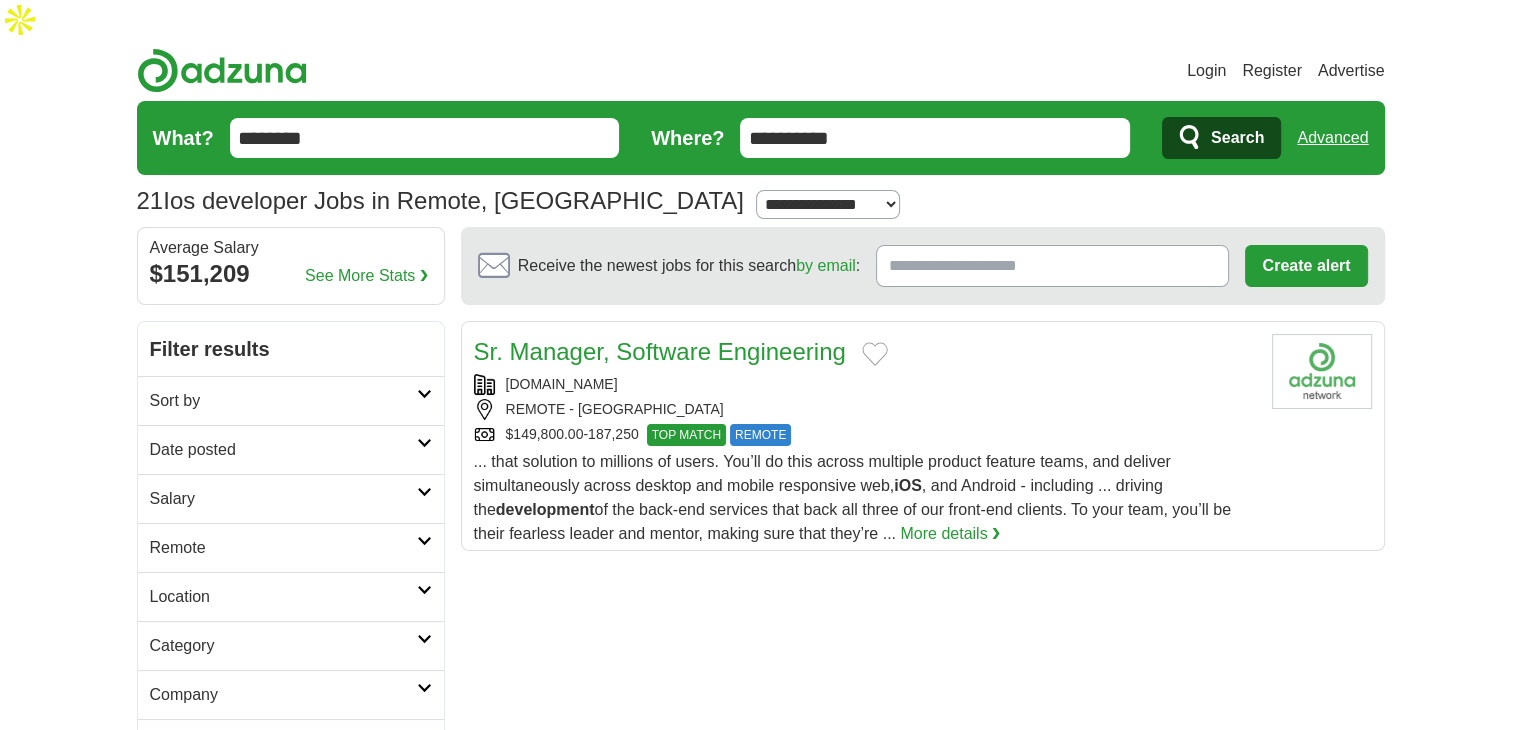type on "*******" 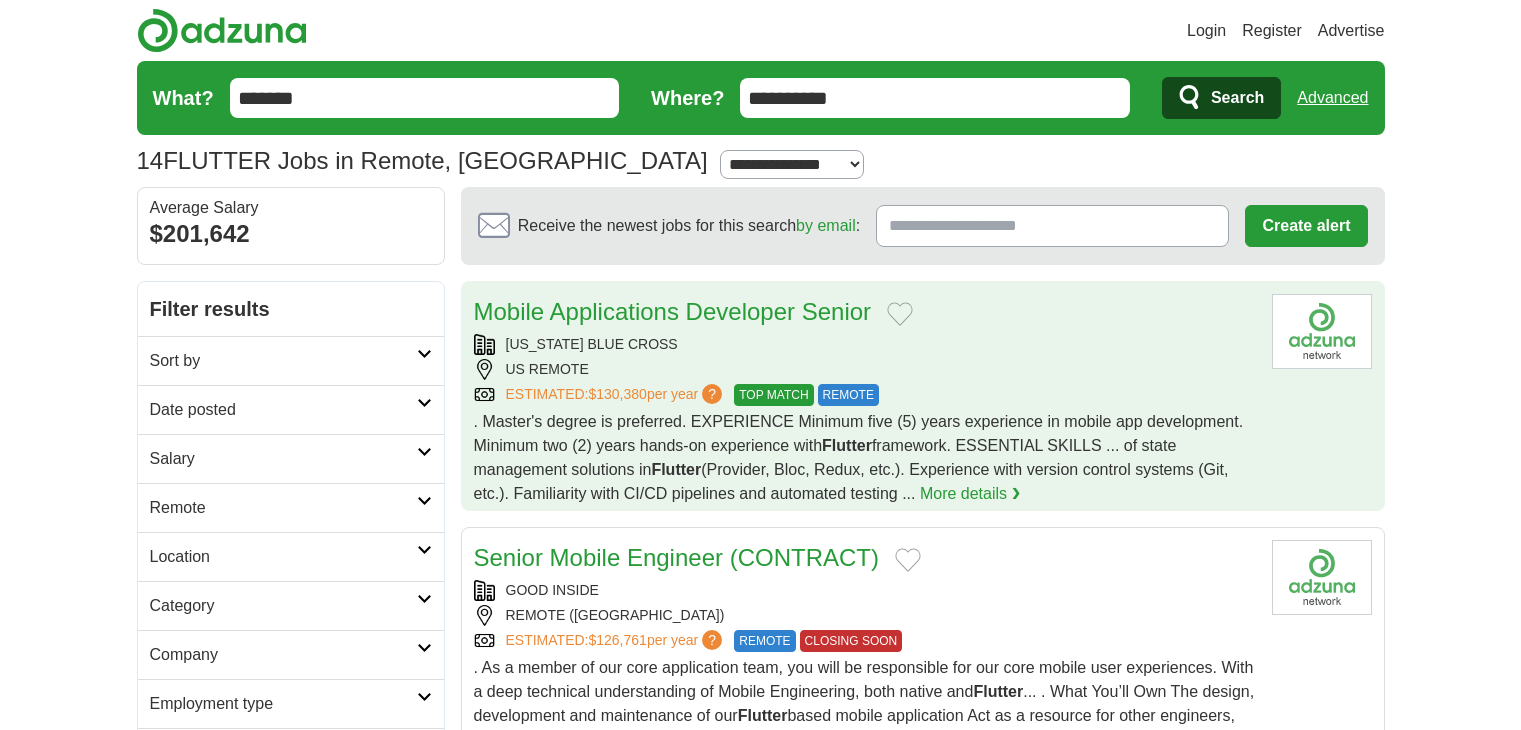 scroll, scrollTop: 0, scrollLeft: 0, axis: both 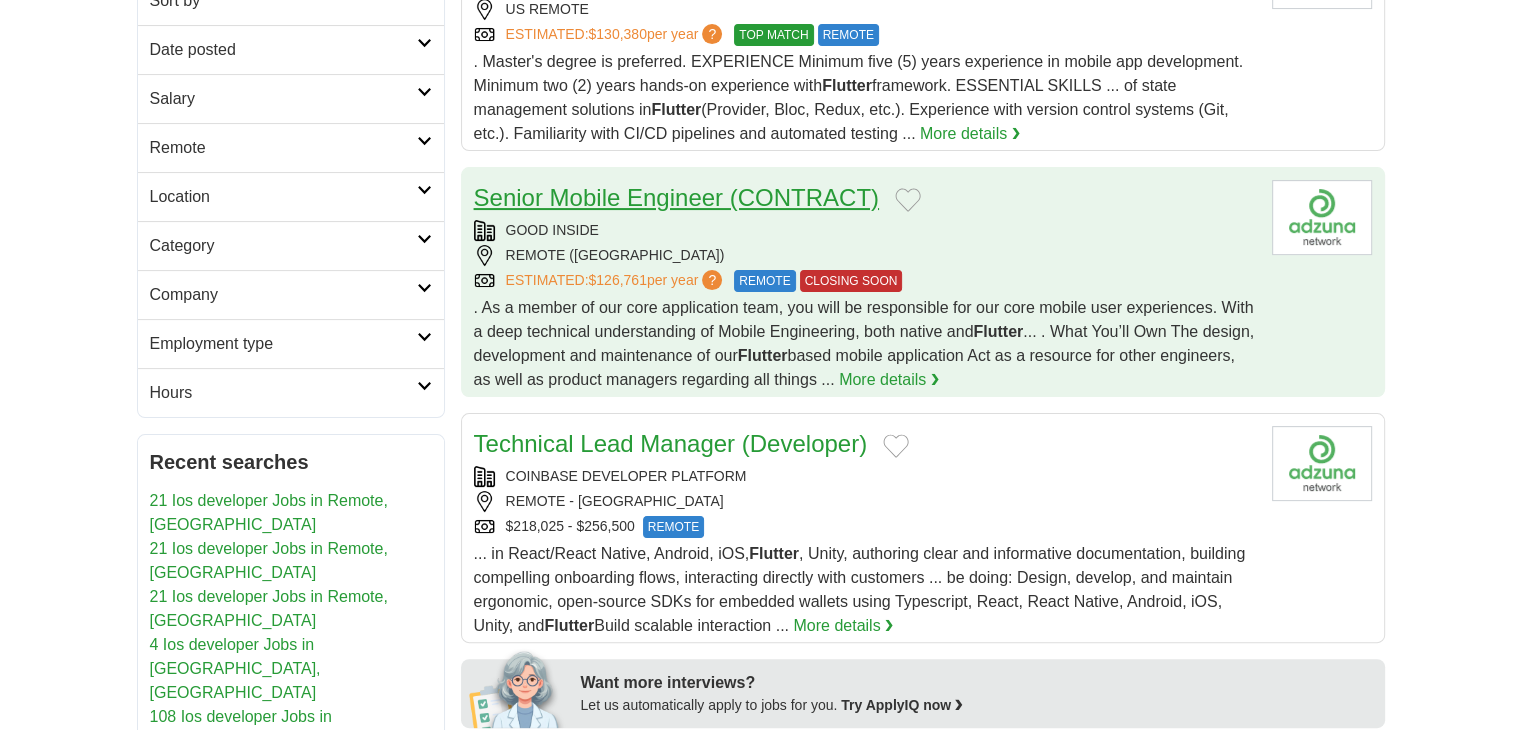 click on "Senior Mobile Engineer (CONTRACT)" at bounding box center (676, 197) 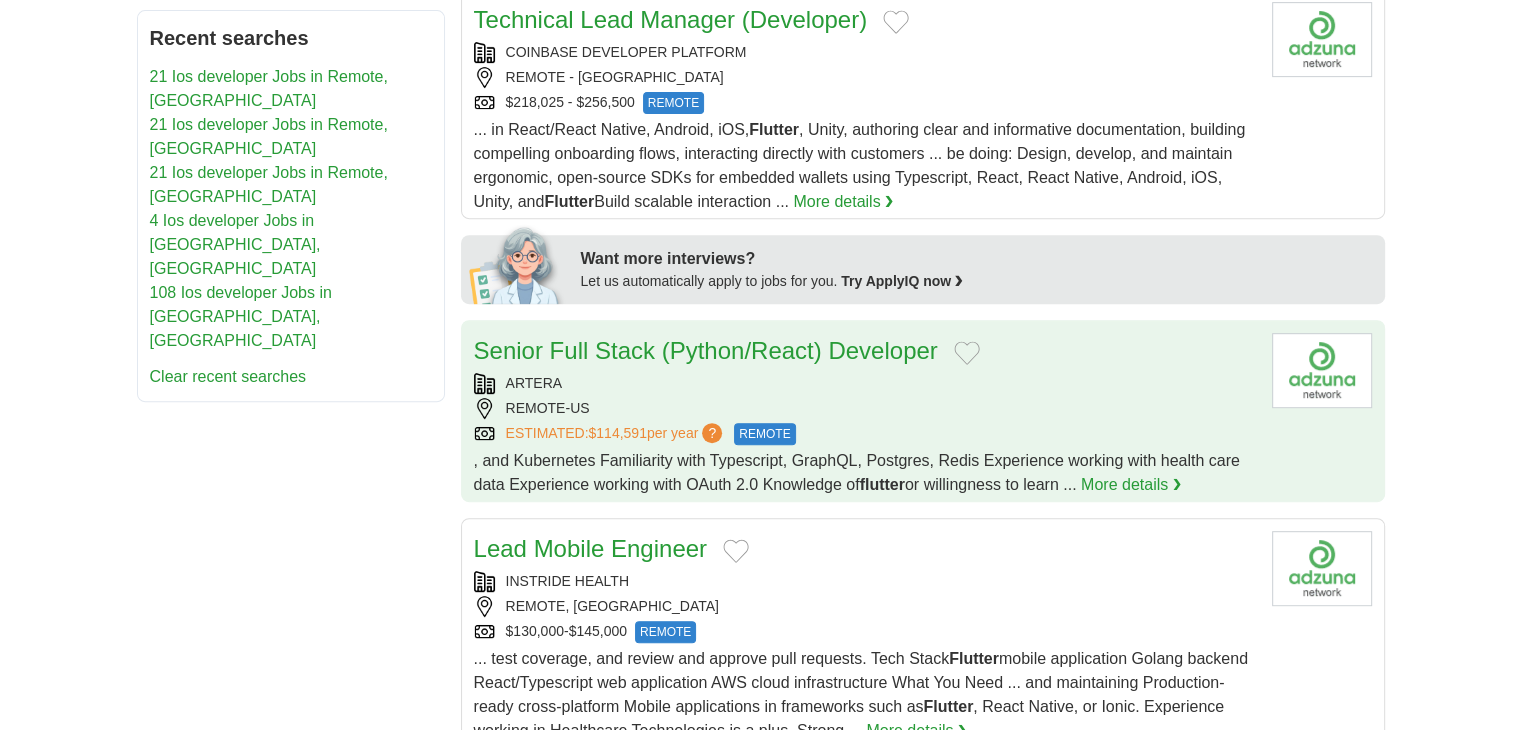 scroll, scrollTop: 900, scrollLeft: 0, axis: vertical 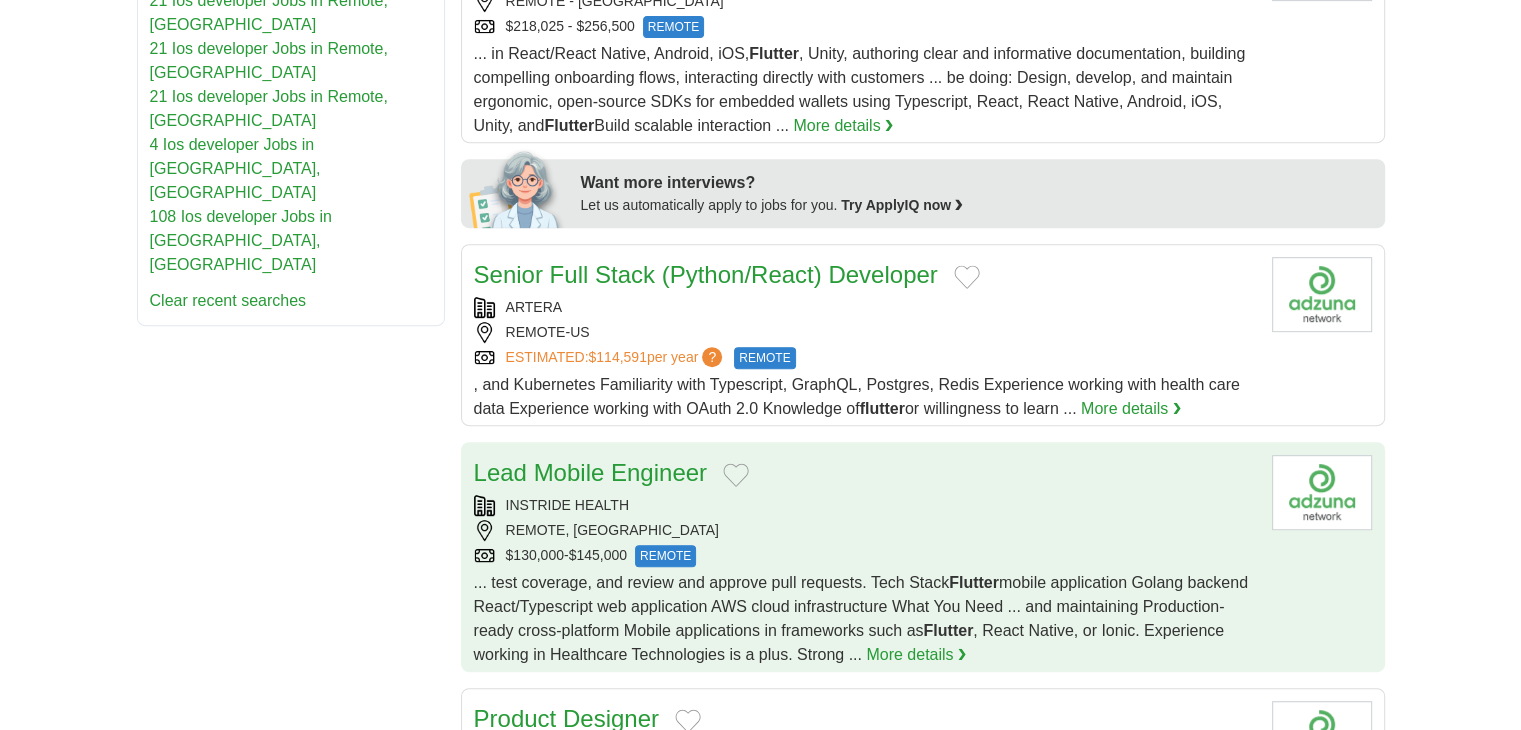 drag, startPoint x: 616, startPoint y: 443, endPoint x: 828, endPoint y: 441, distance: 212.00943 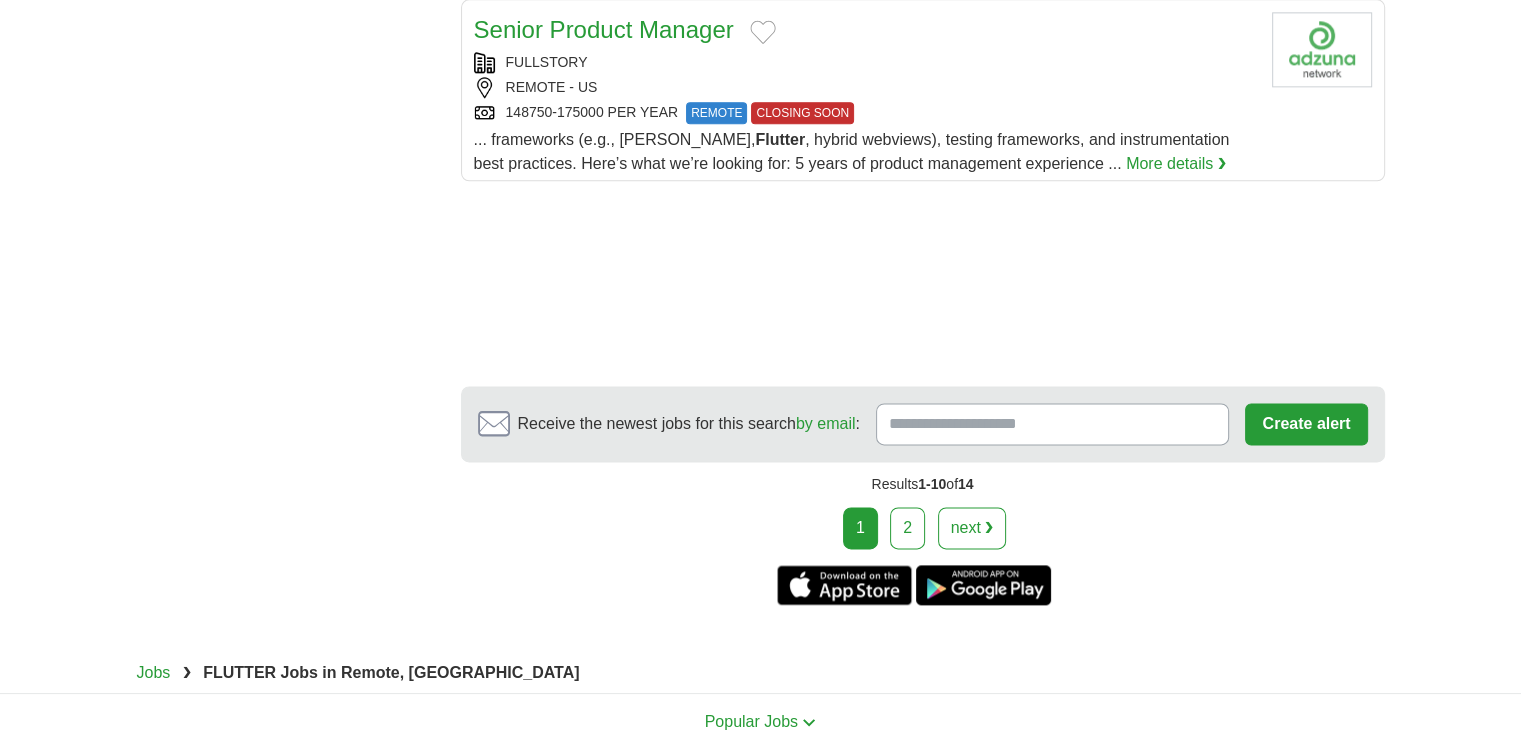 scroll, scrollTop: 2600, scrollLeft: 0, axis: vertical 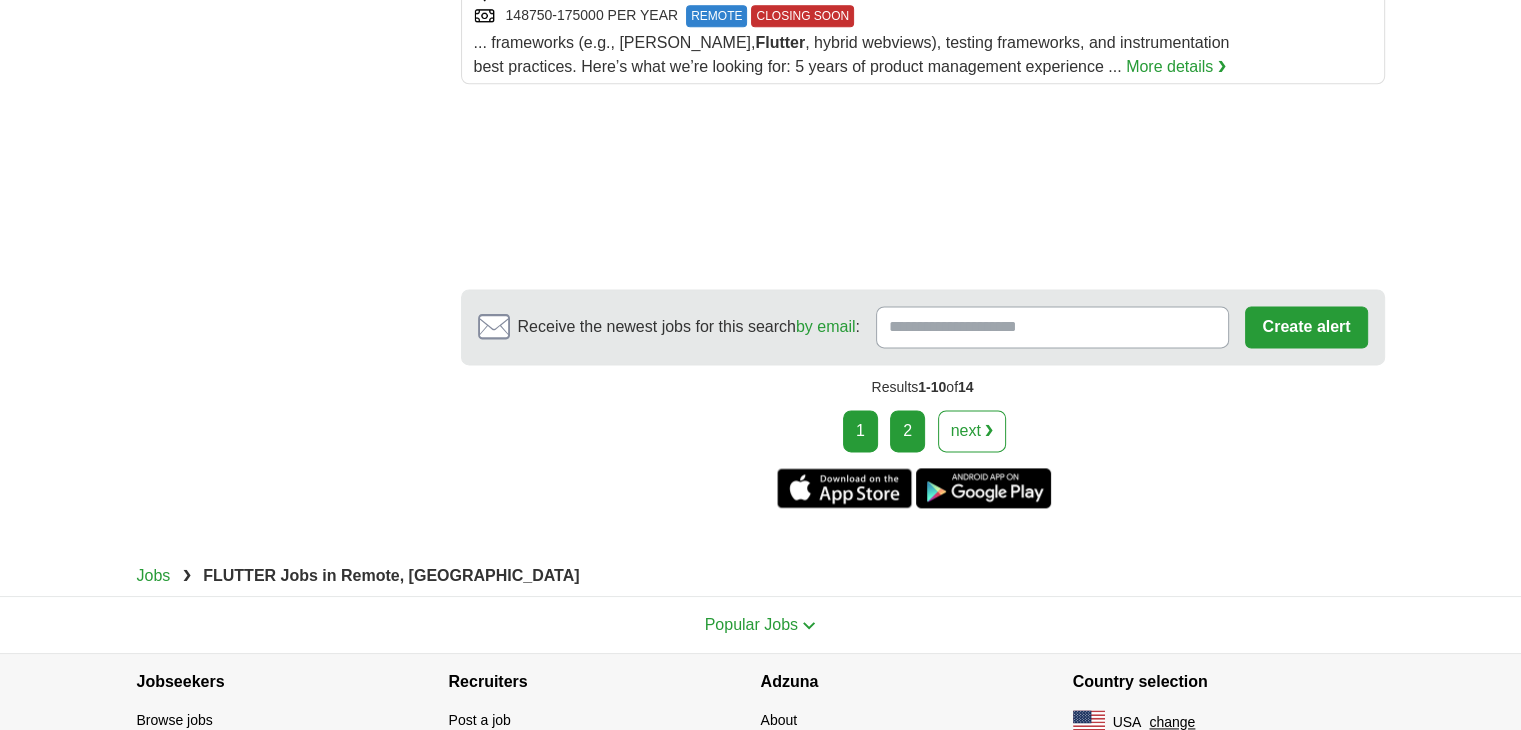 click on "2" at bounding box center [907, 431] 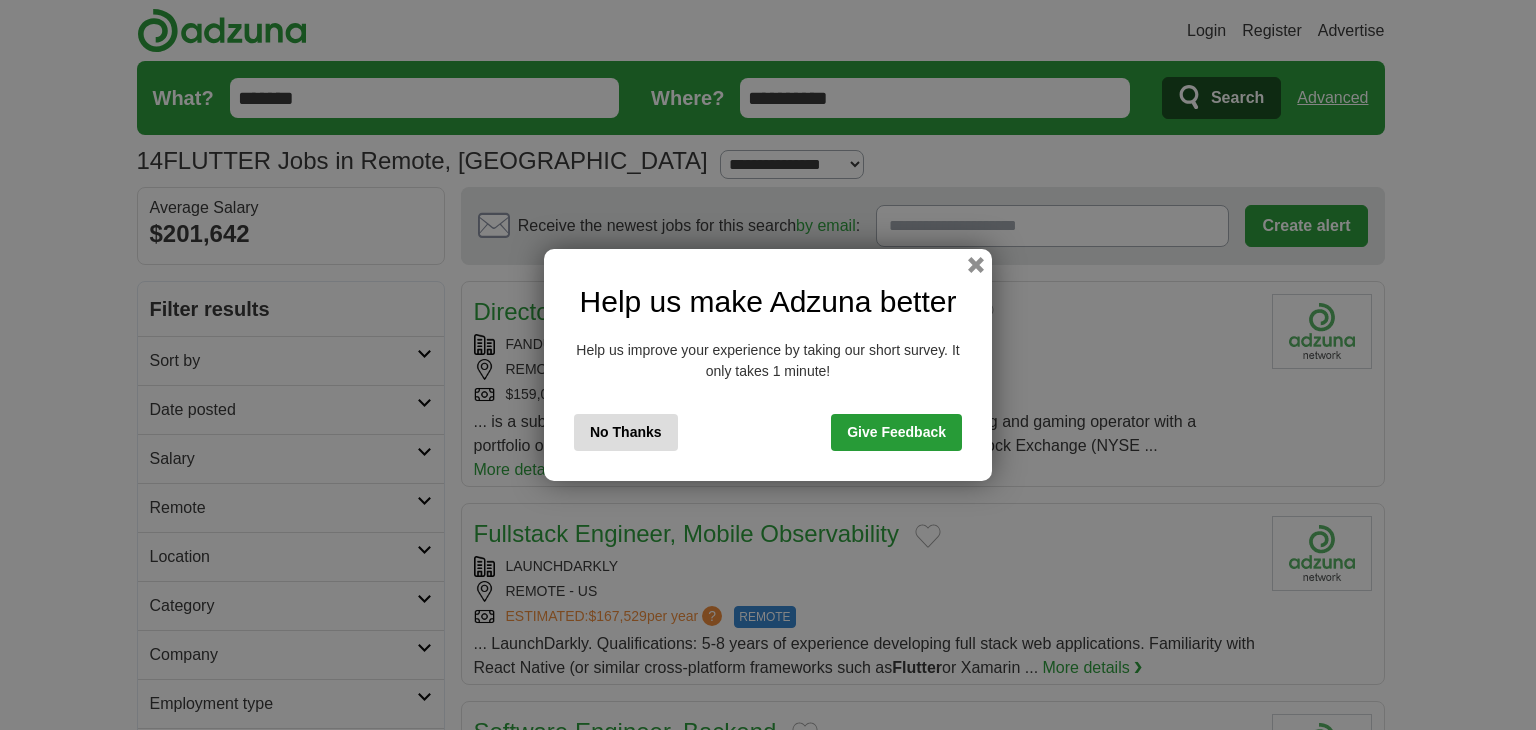 scroll, scrollTop: 0, scrollLeft: 0, axis: both 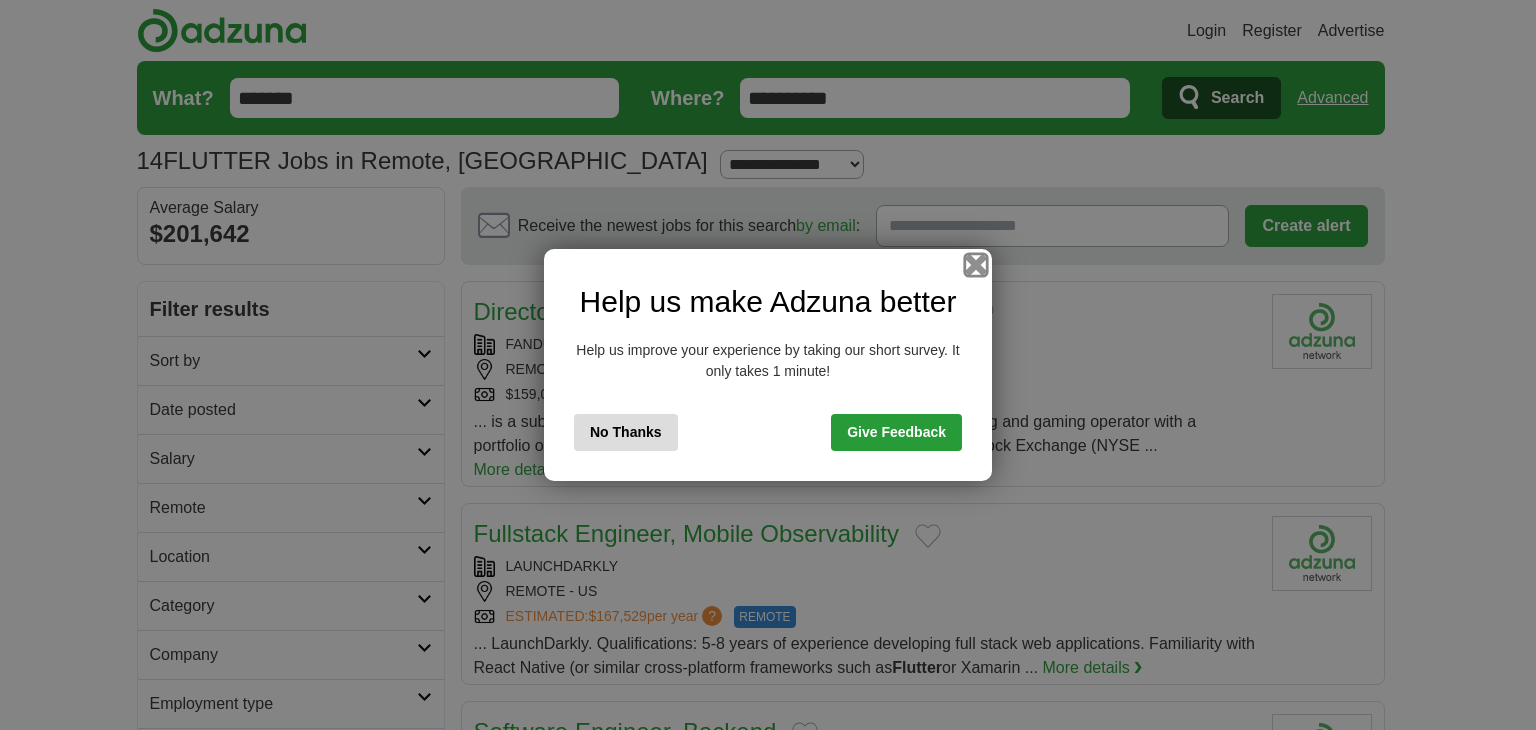 click at bounding box center (976, 265) 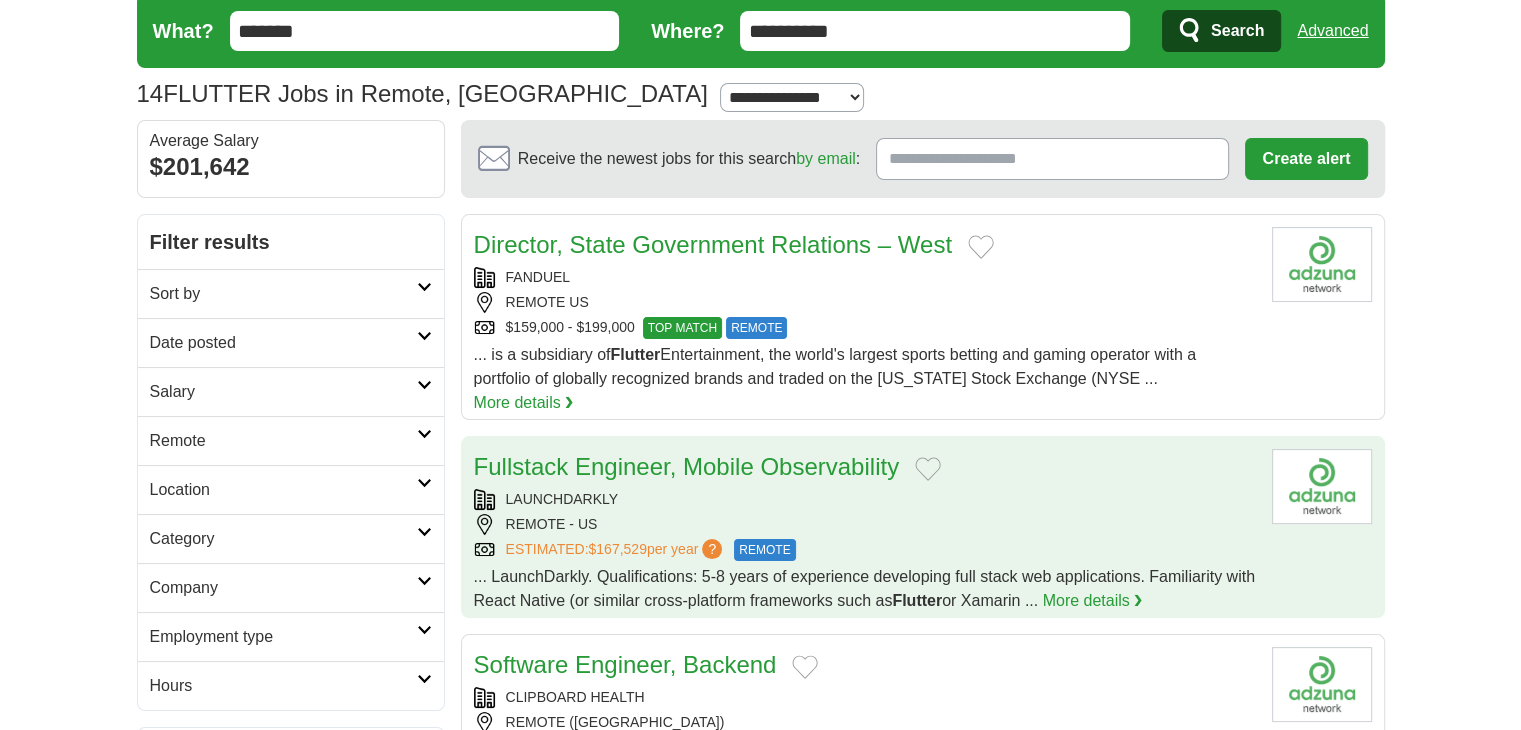click on "Fullstack Engineer, Mobile Observability" at bounding box center [687, 466] 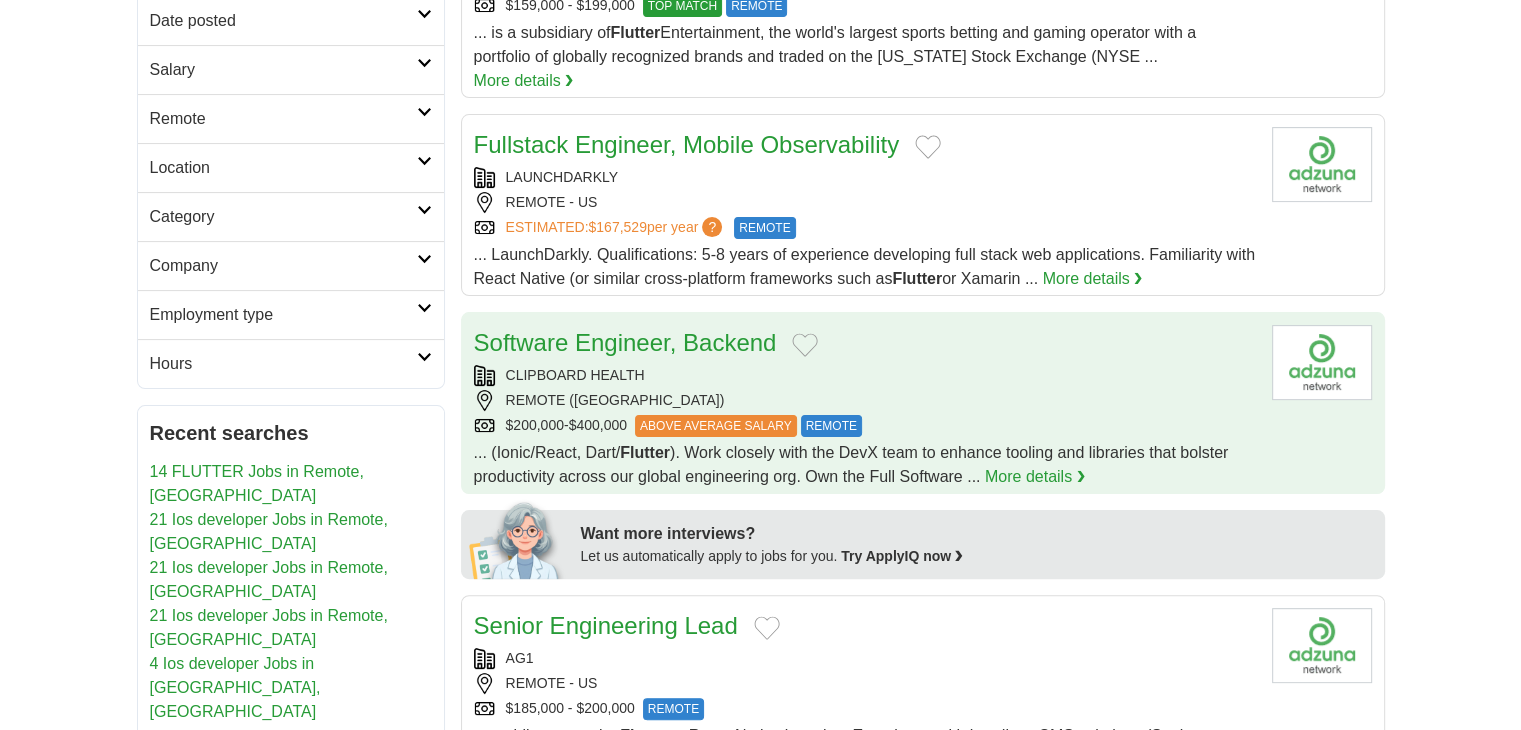 scroll, scrollTop: 700, scrollLeft: 0, axis: vertical 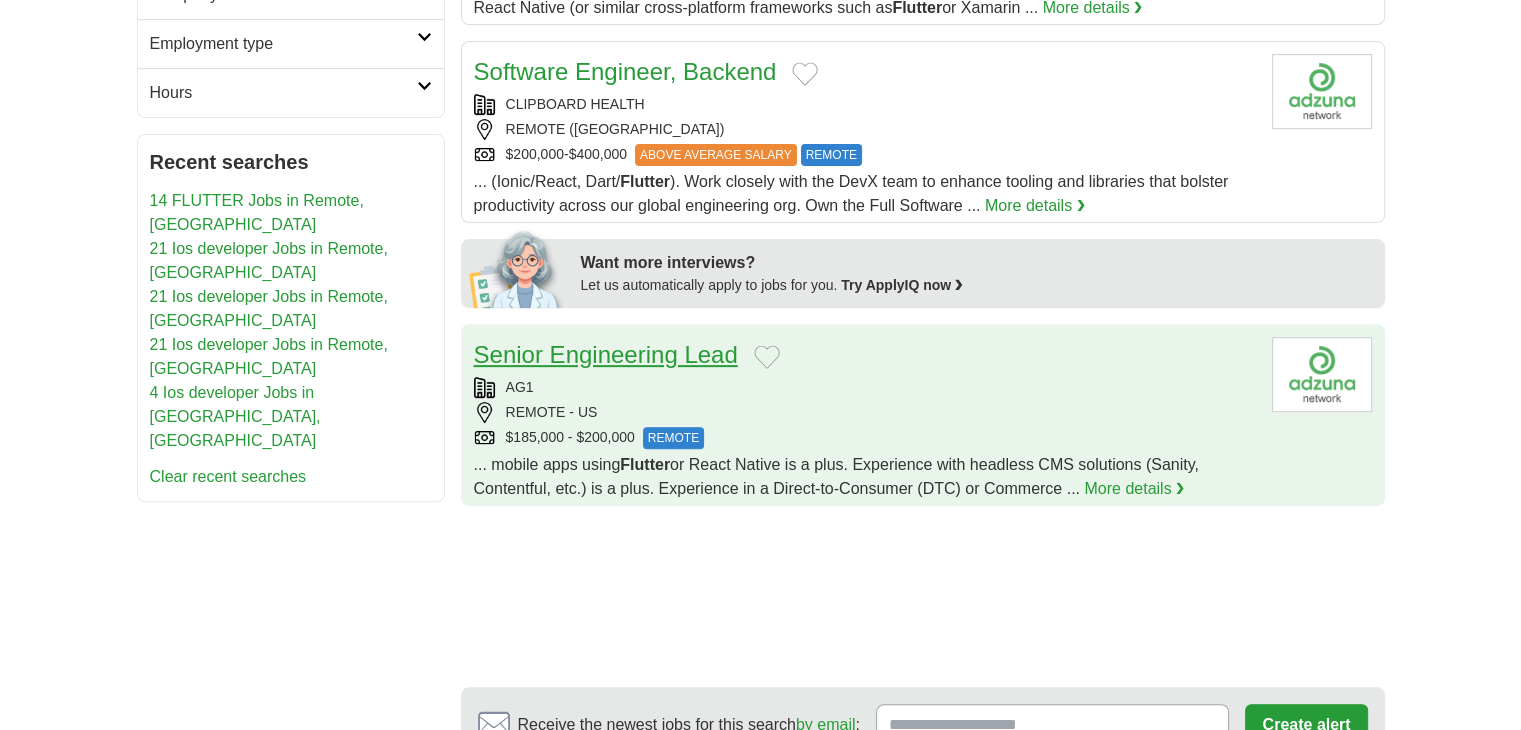 click on "Senior Engineering Lead" at bounding box center (606, 354) 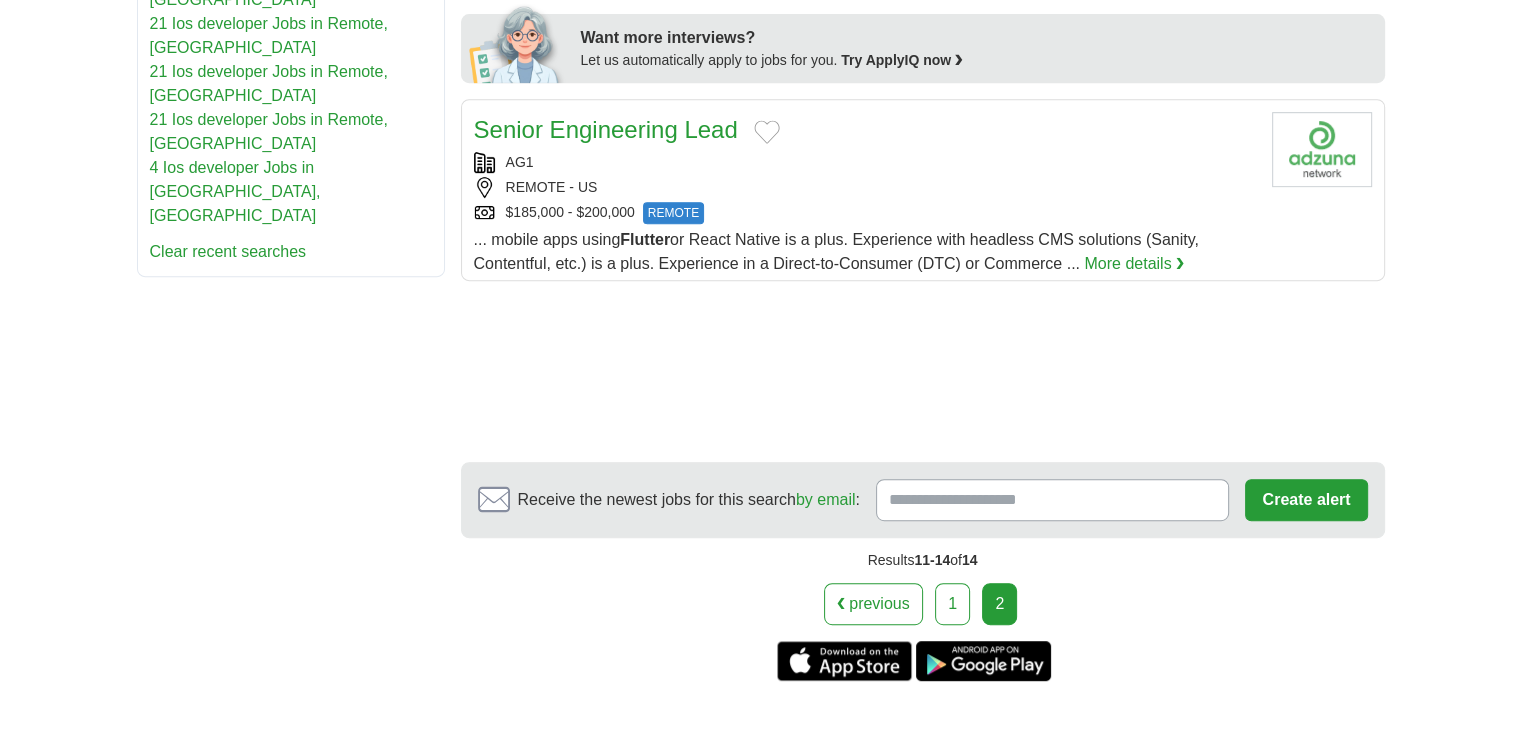 scroll, scrollTop: 1000, scrollLeft: 0, axis: vertical 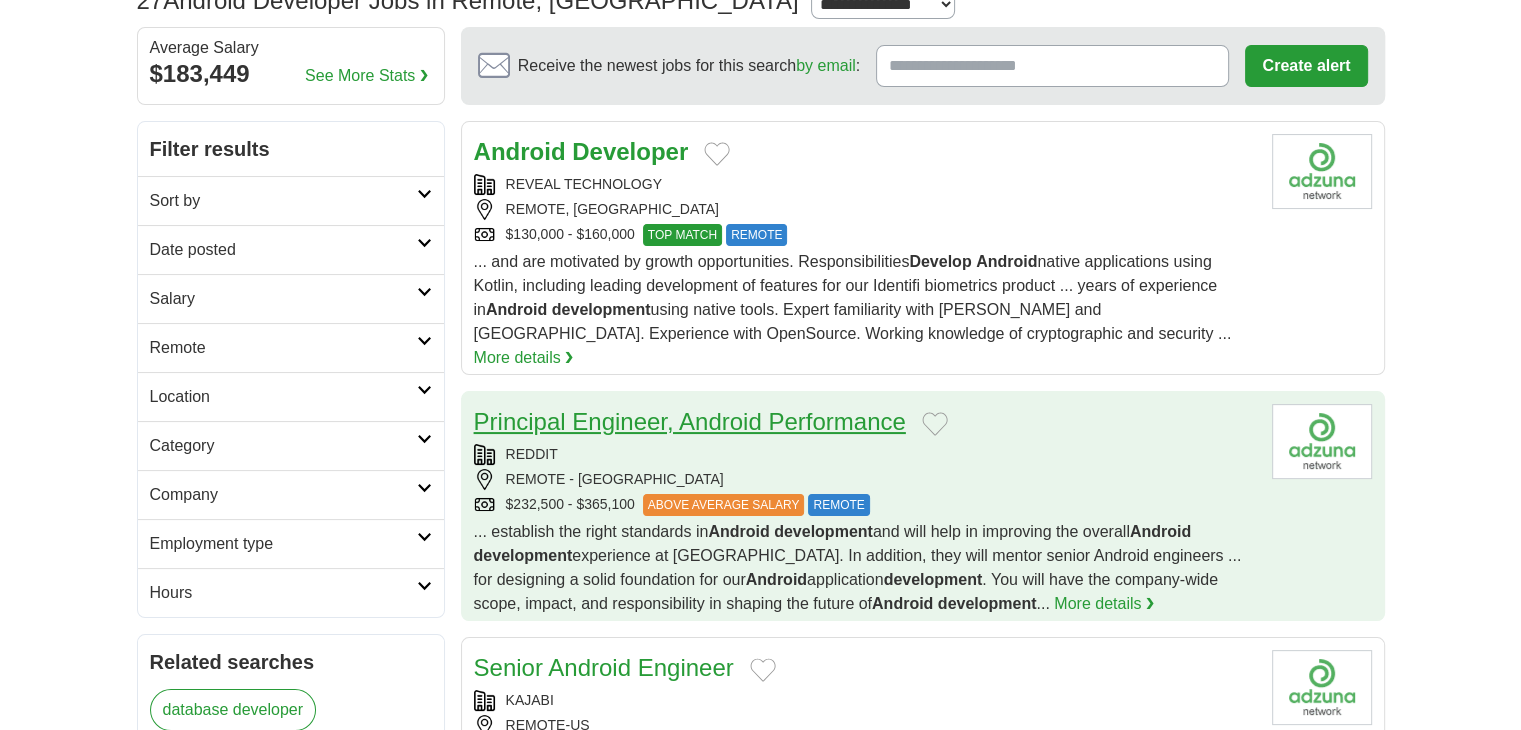 click on "Principal Engineer, Android Performance" at bounding box center (690, 421) 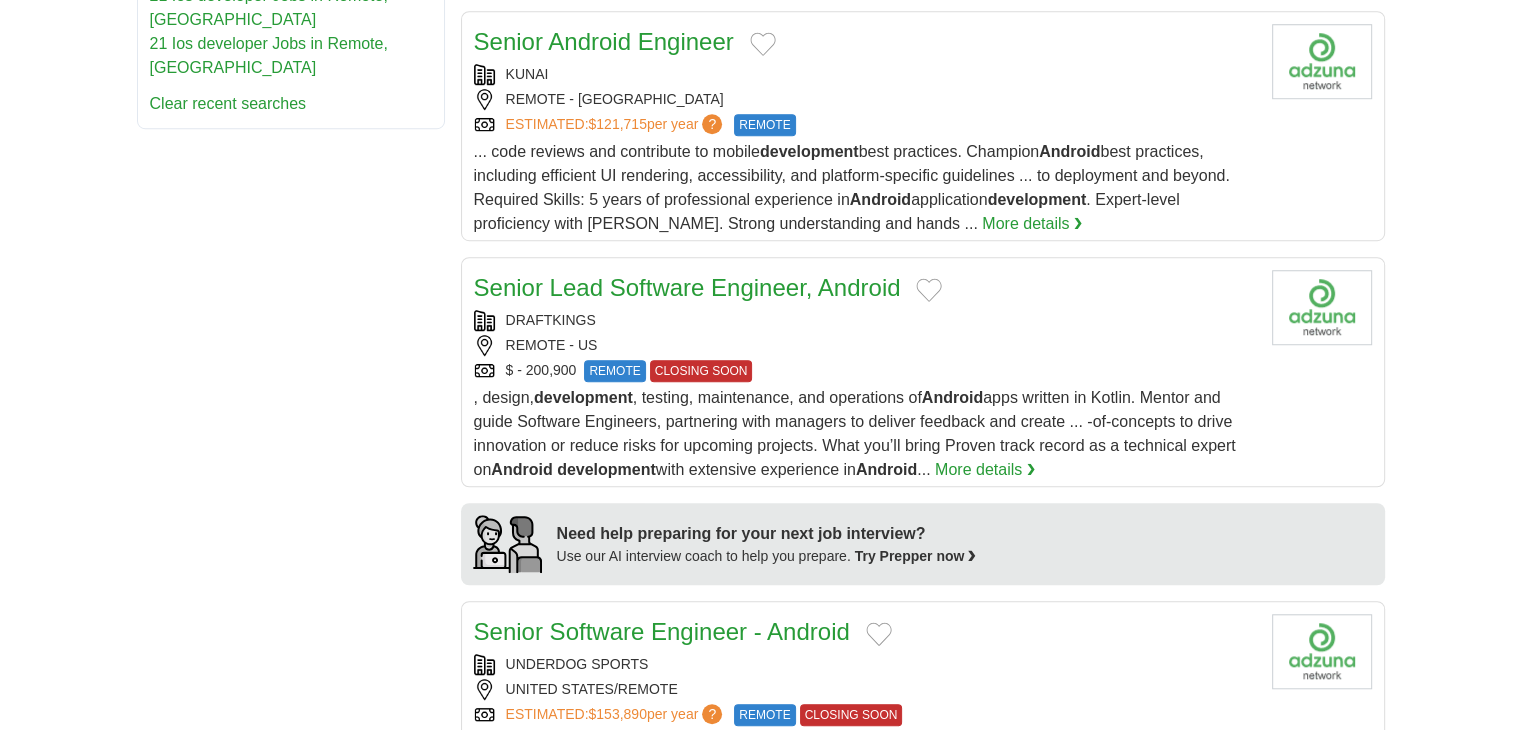 scroll, scrollTop: 1400, scrollLeft: 0, axis: vertical 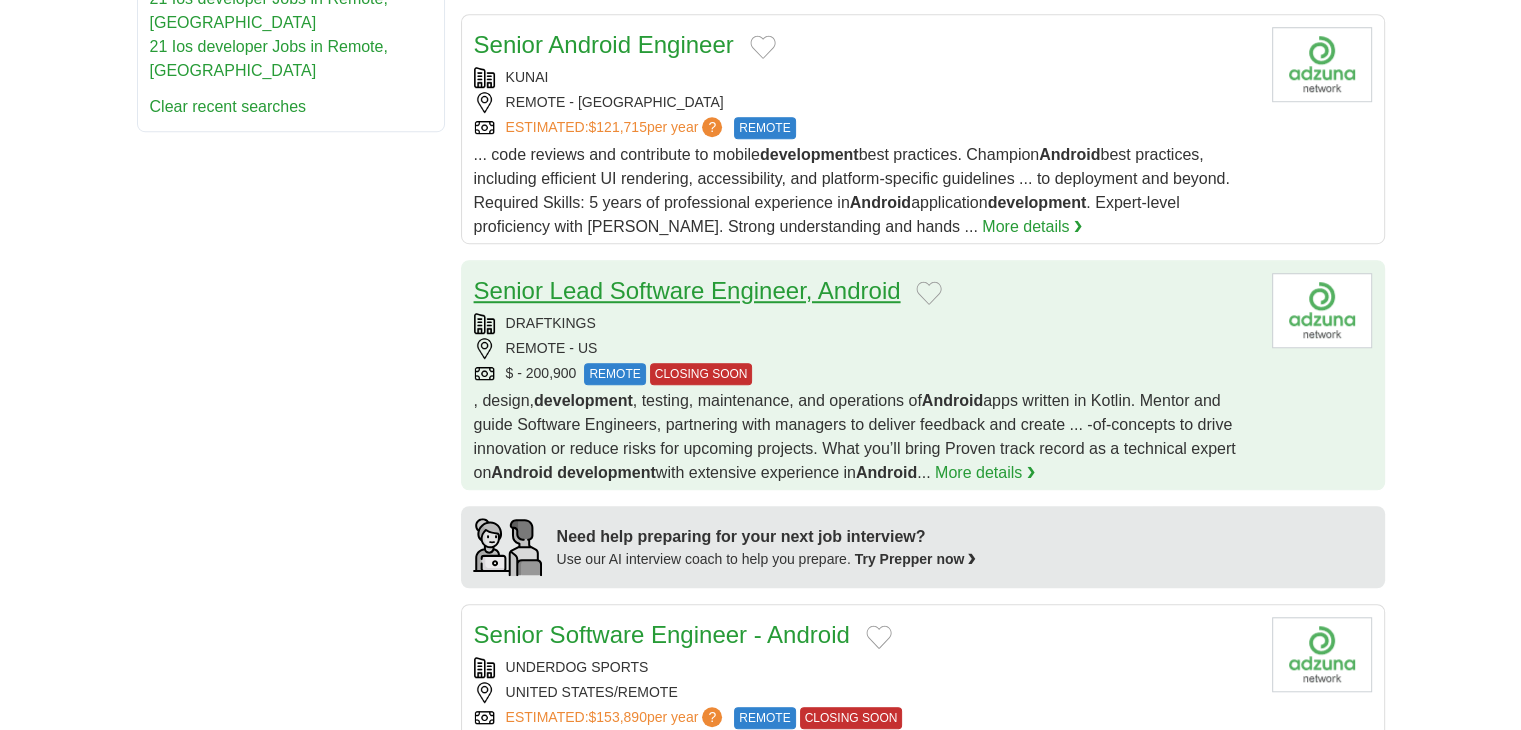 click on "Senior Lead Software Engineer, Android" at bounding box center (687, 290) 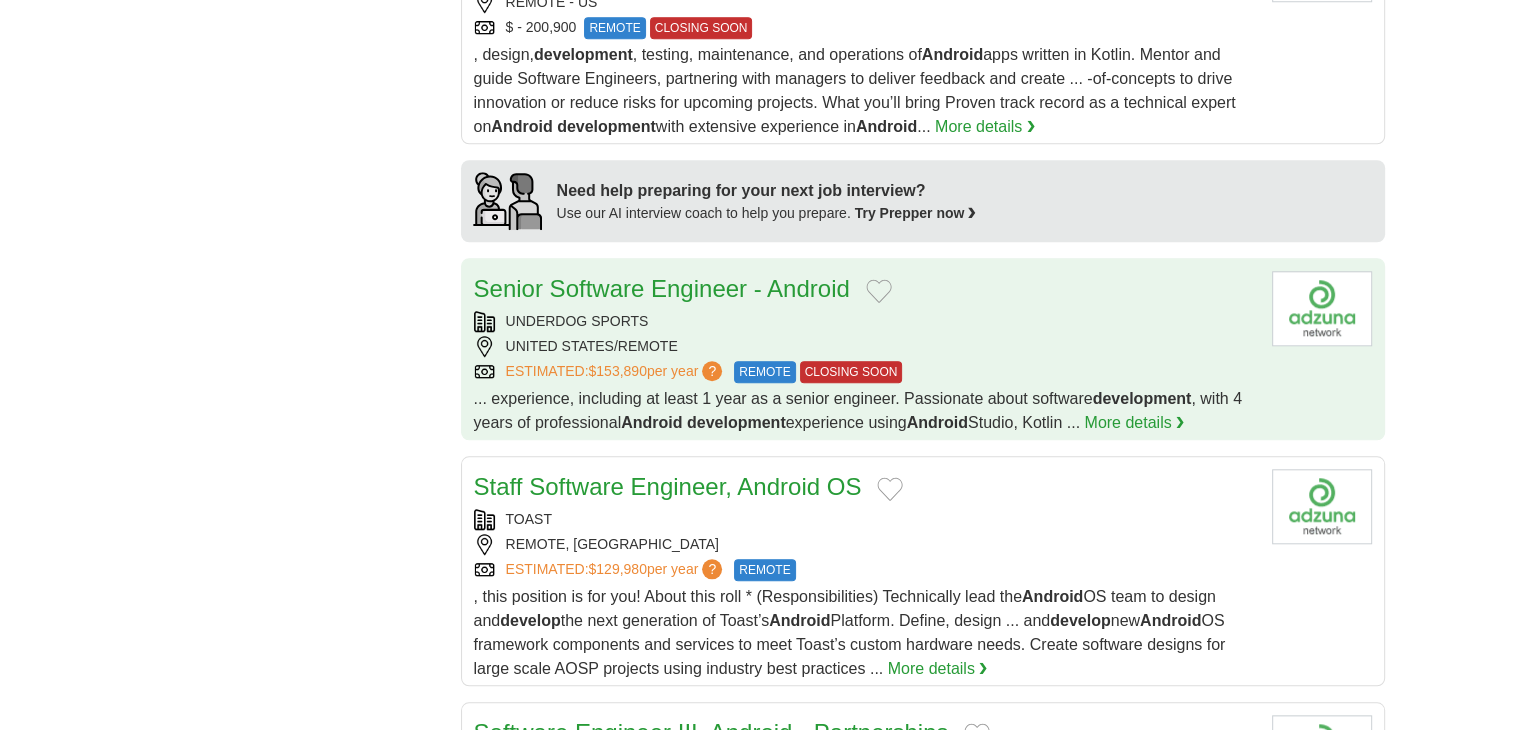 scroll, scrollTop: 1800, scrollLeft: 0, axis: vertical 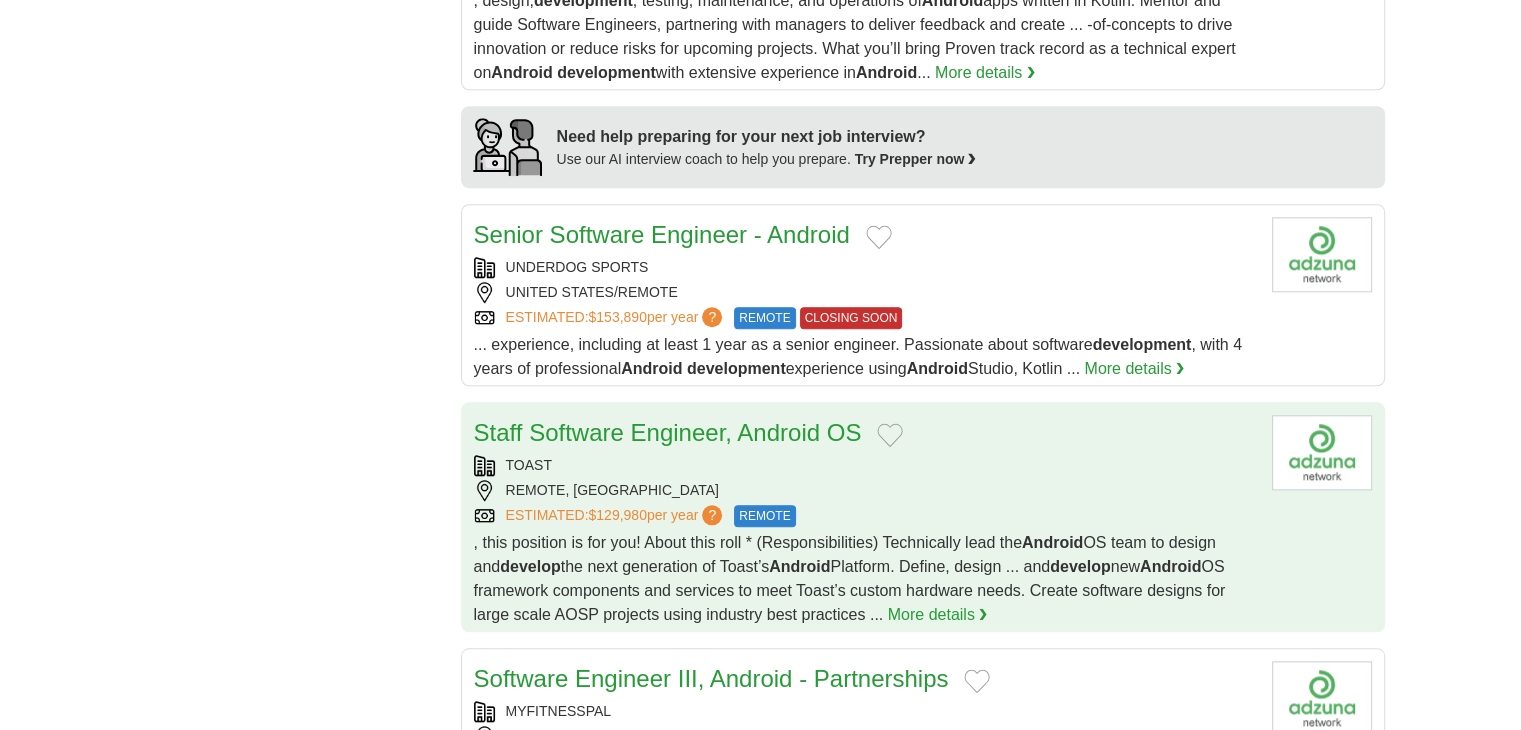 click on "REMOTE, US" at bounding box center [865, 490] 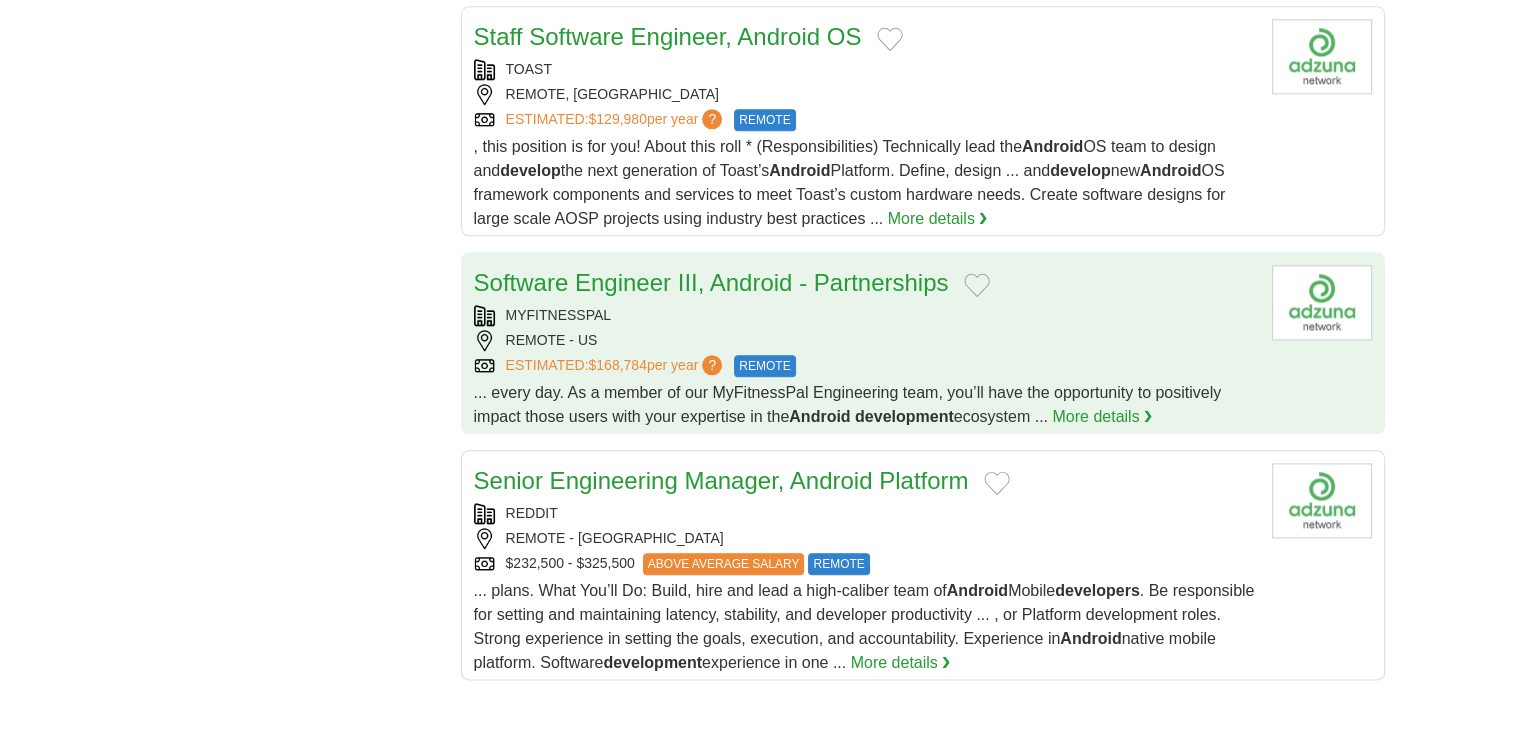 scroll, scrollTop: 2200, scrollLeft: 0, axis: vertical 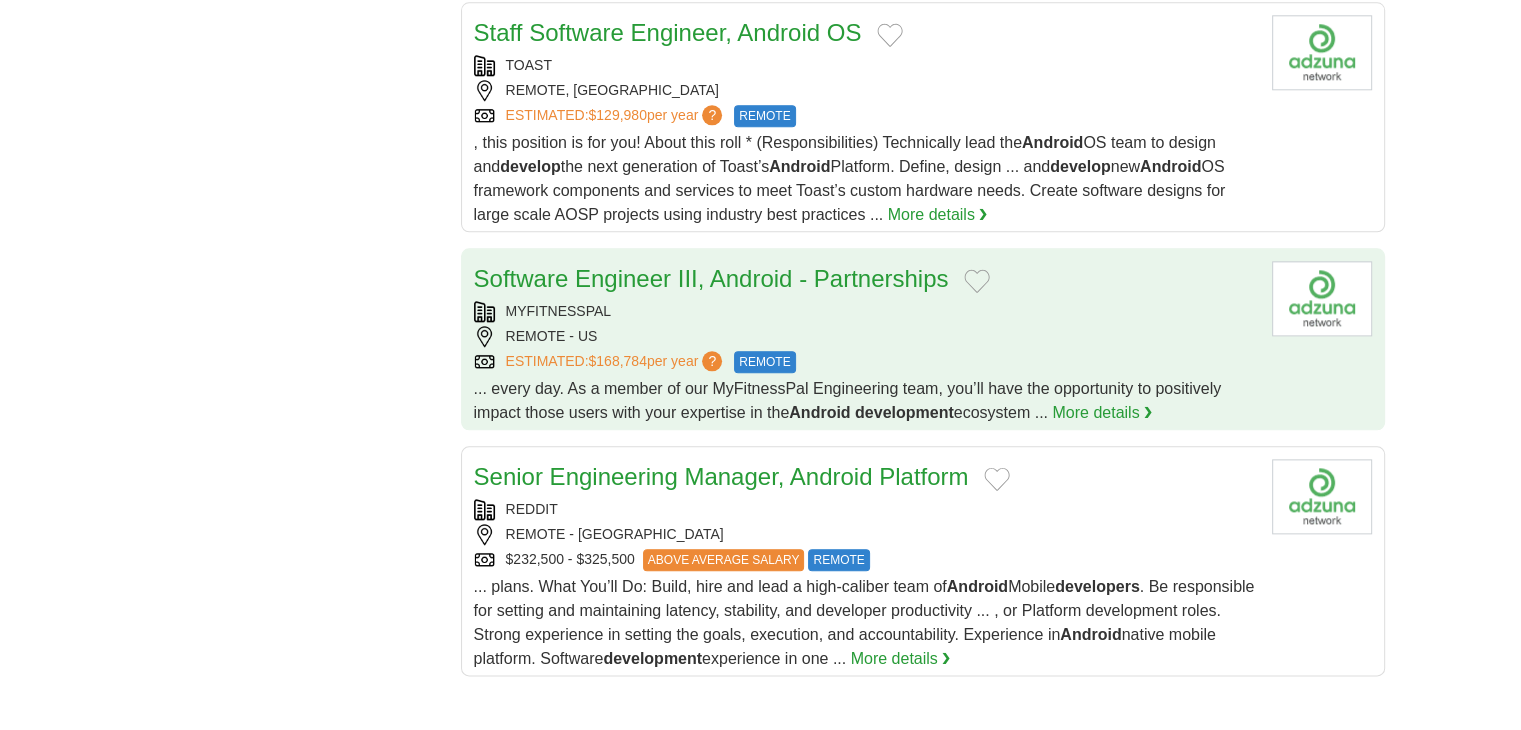 click on "MYFITNESSPAL" at bounding box center [865, 311] 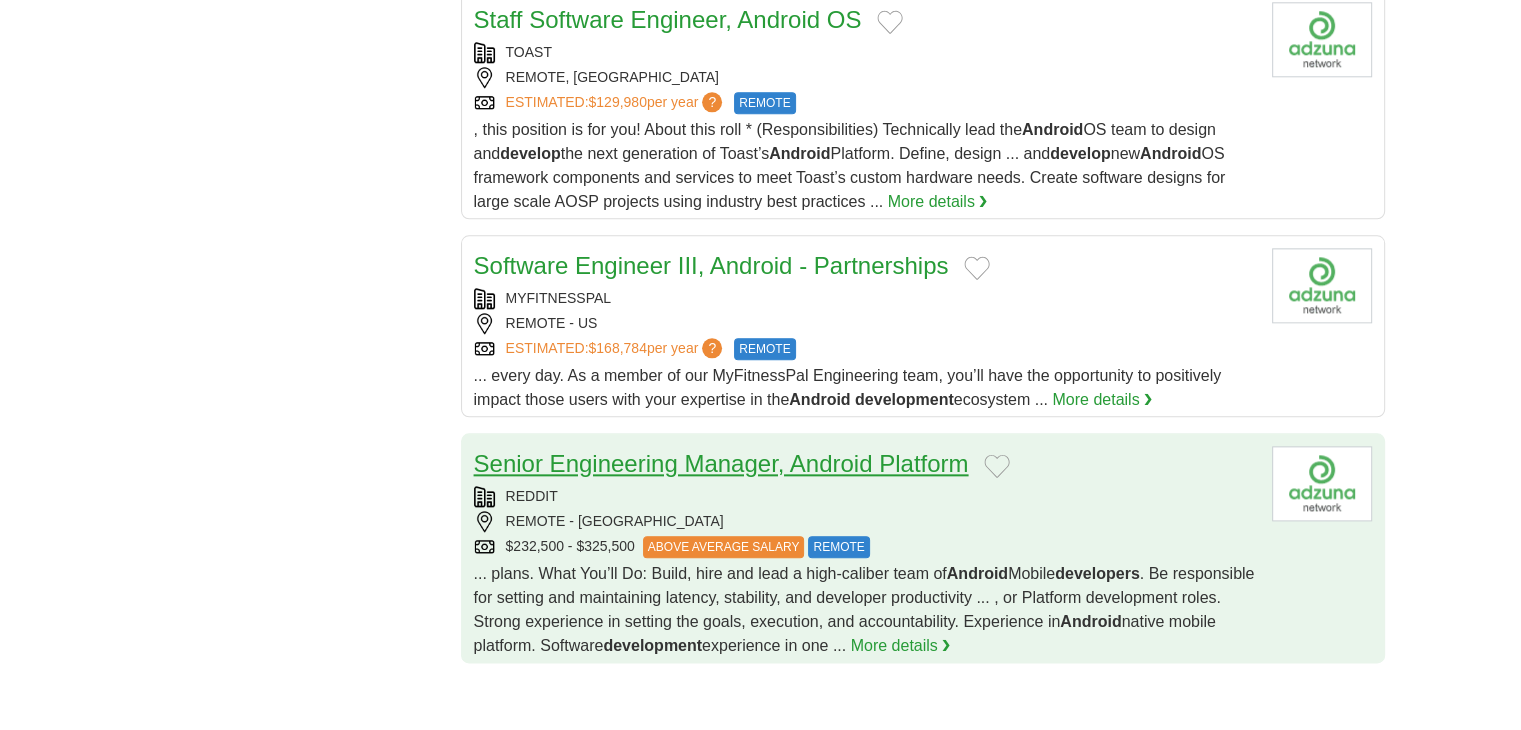 scroll, scrollTop: 2700, scrollLeft: 0, axis: vertical 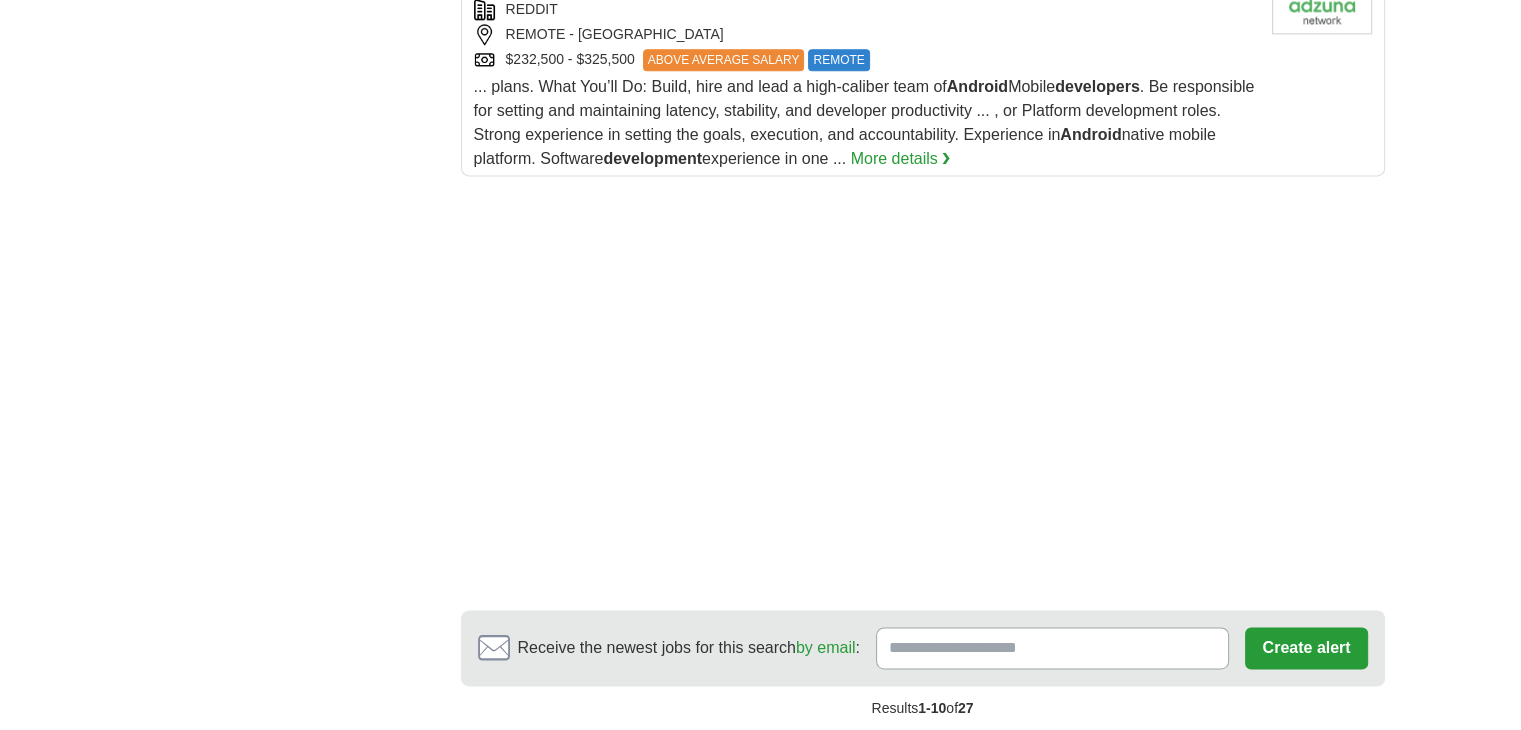 click on "2" at bounding box center [883, 752] 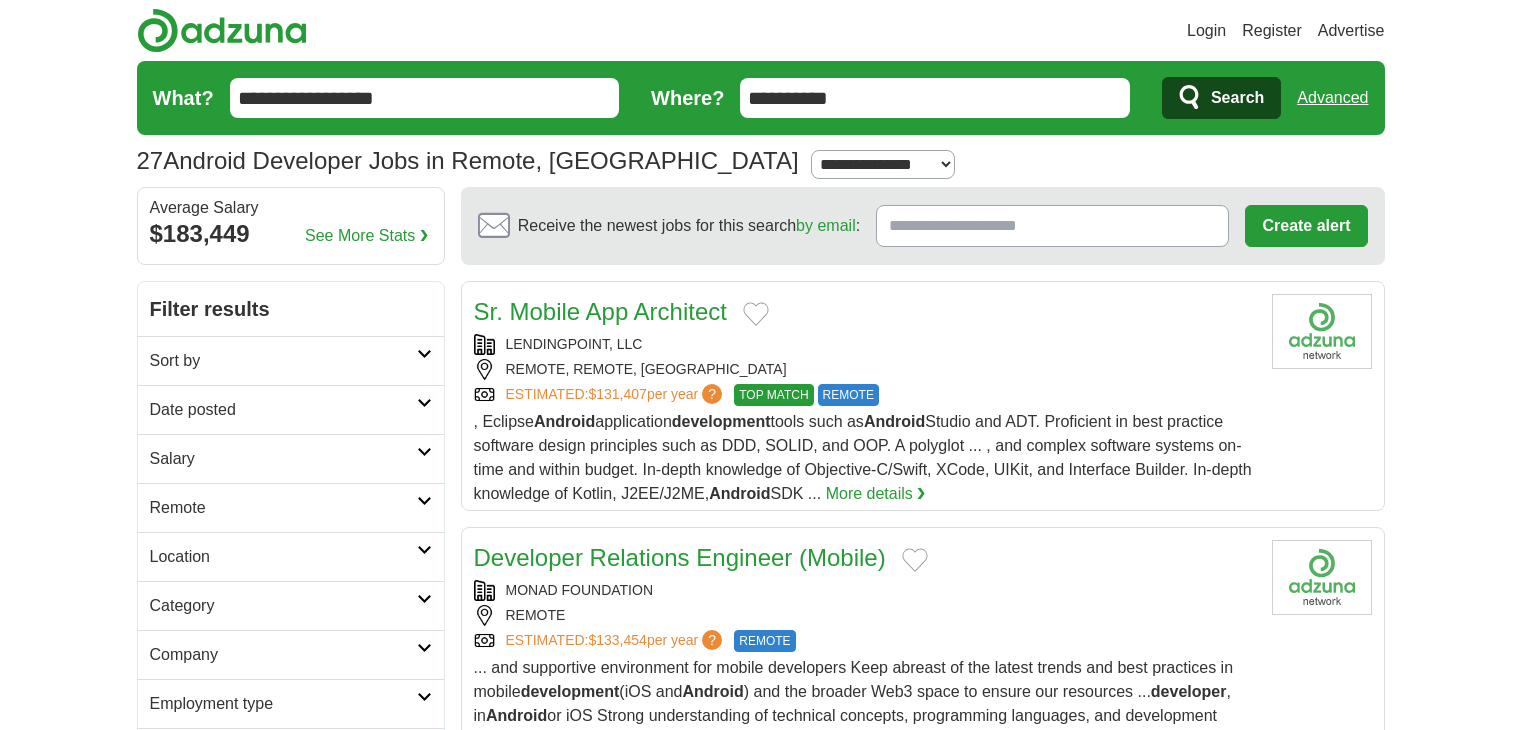 scroll, scrollTop: 0, scrollLeft: 0, axis: both 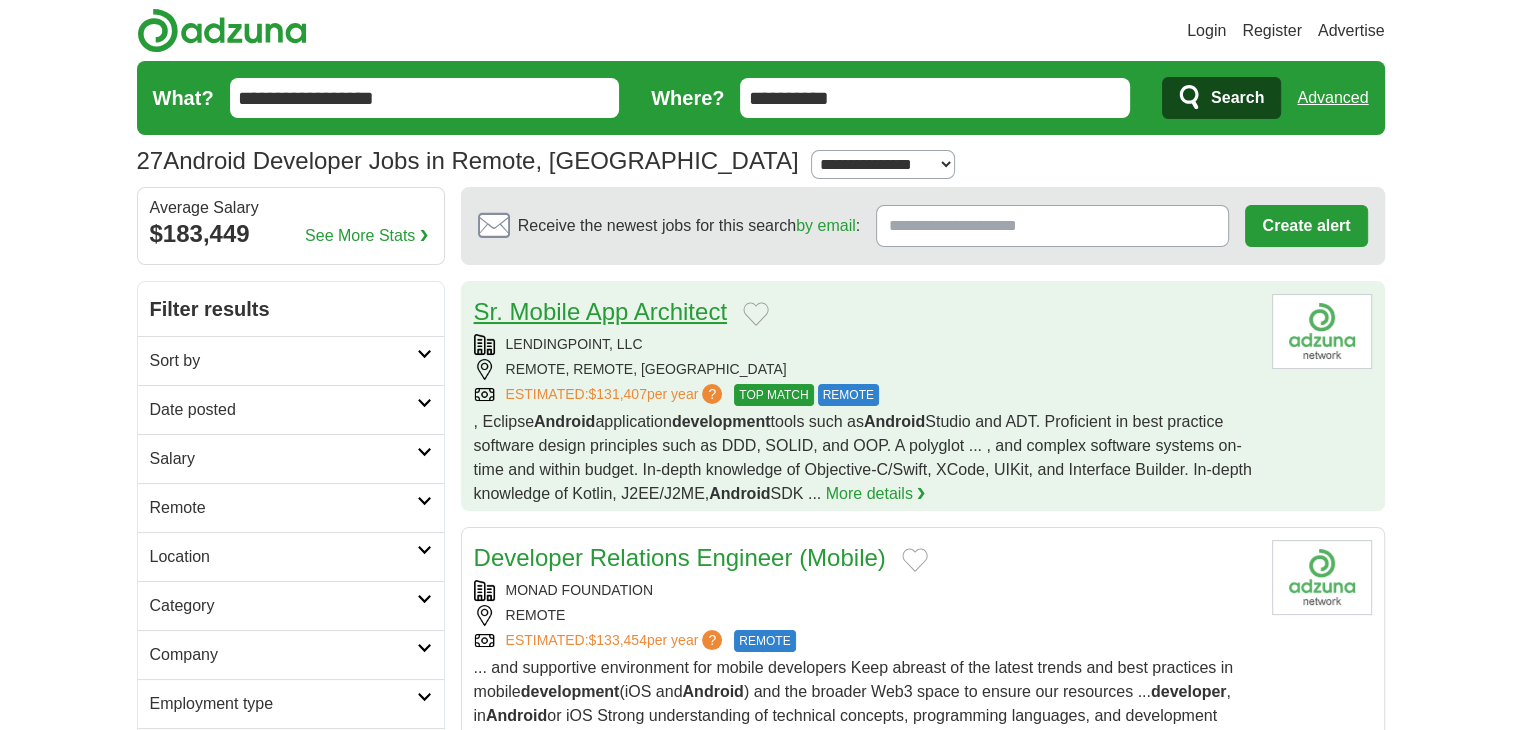 click on "Sr. Mobile App Architect" at bounding box center [600, 311] 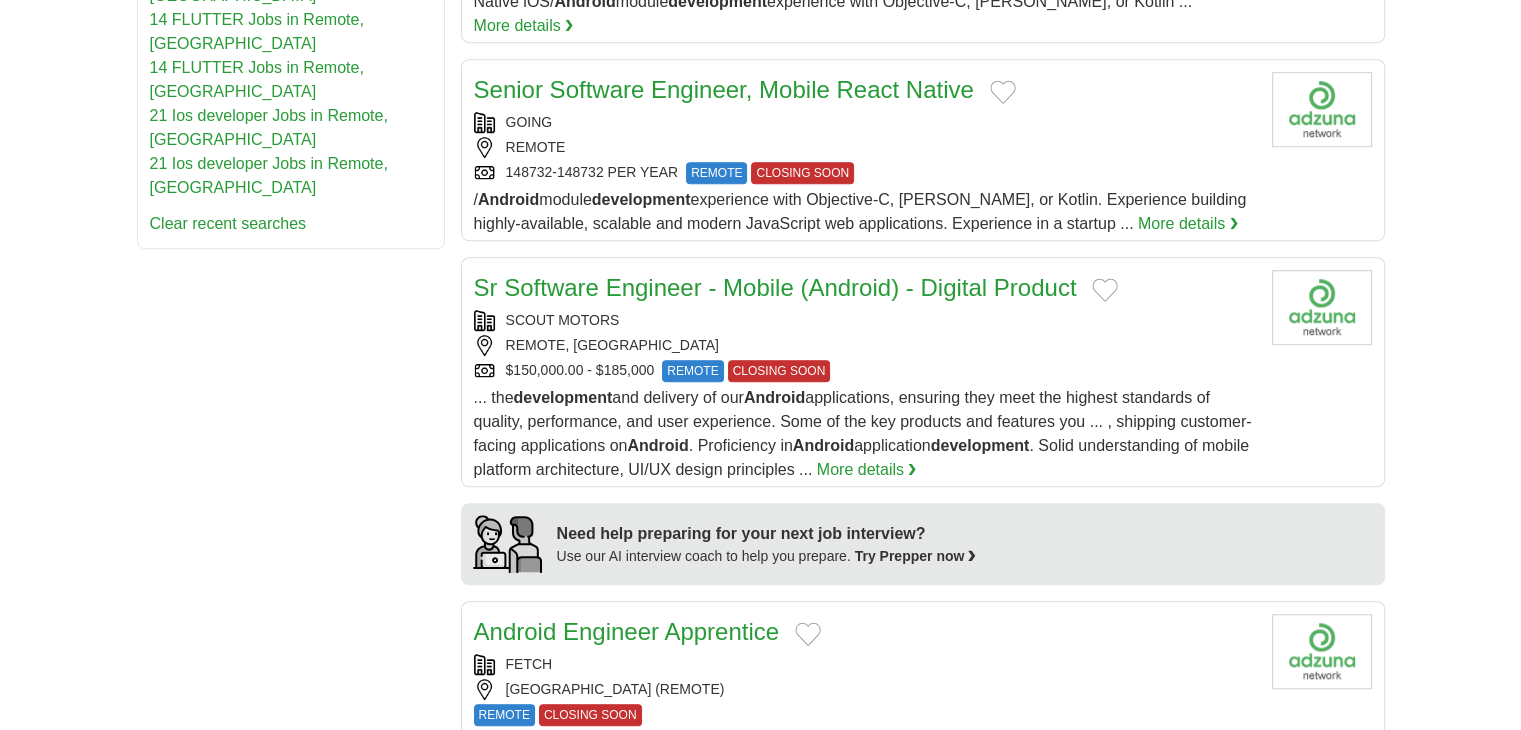 scroll, scrollTop: 1600, scrollLeft: 0, axis: vertical 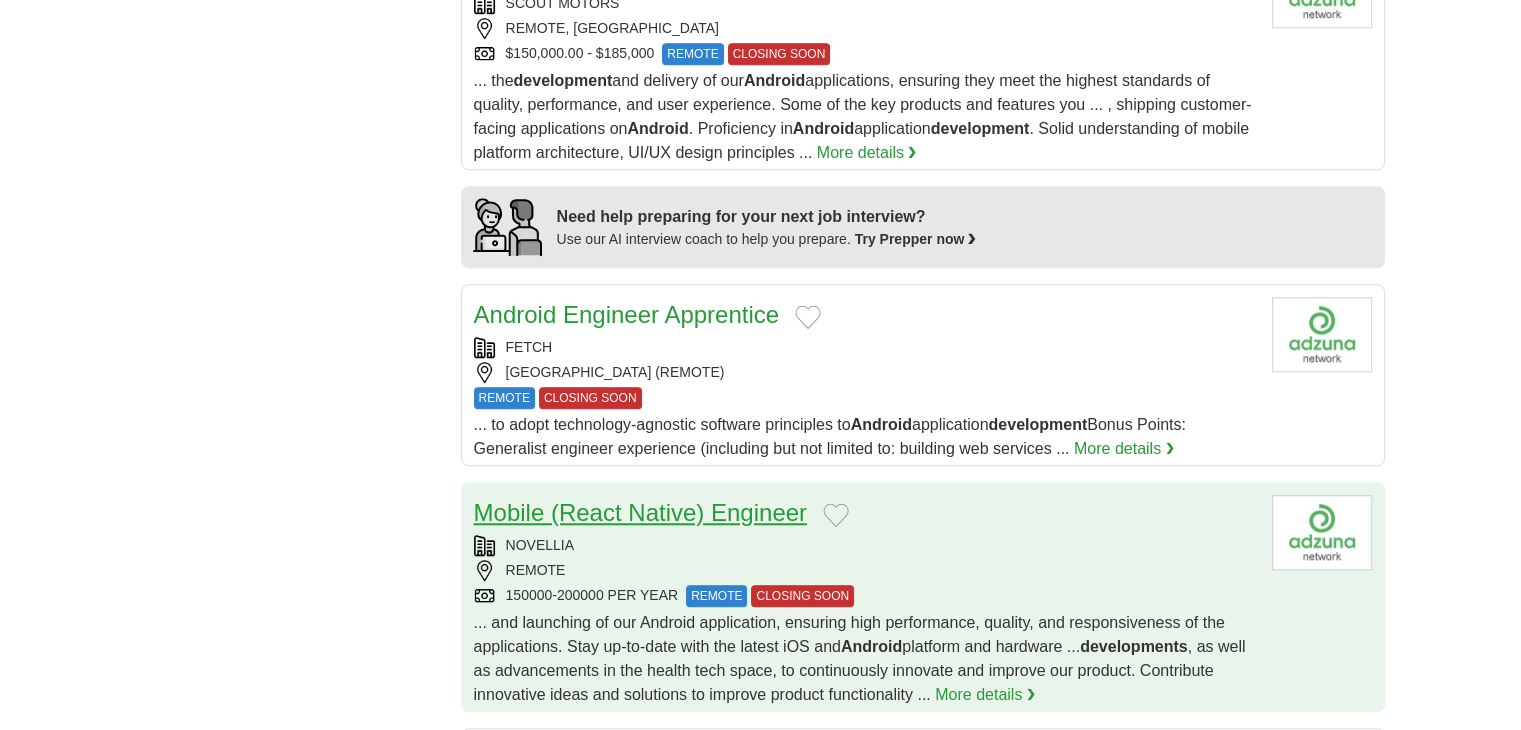 click on "Mobile (React Native) Engineer" at bounding box center [640, 512] 